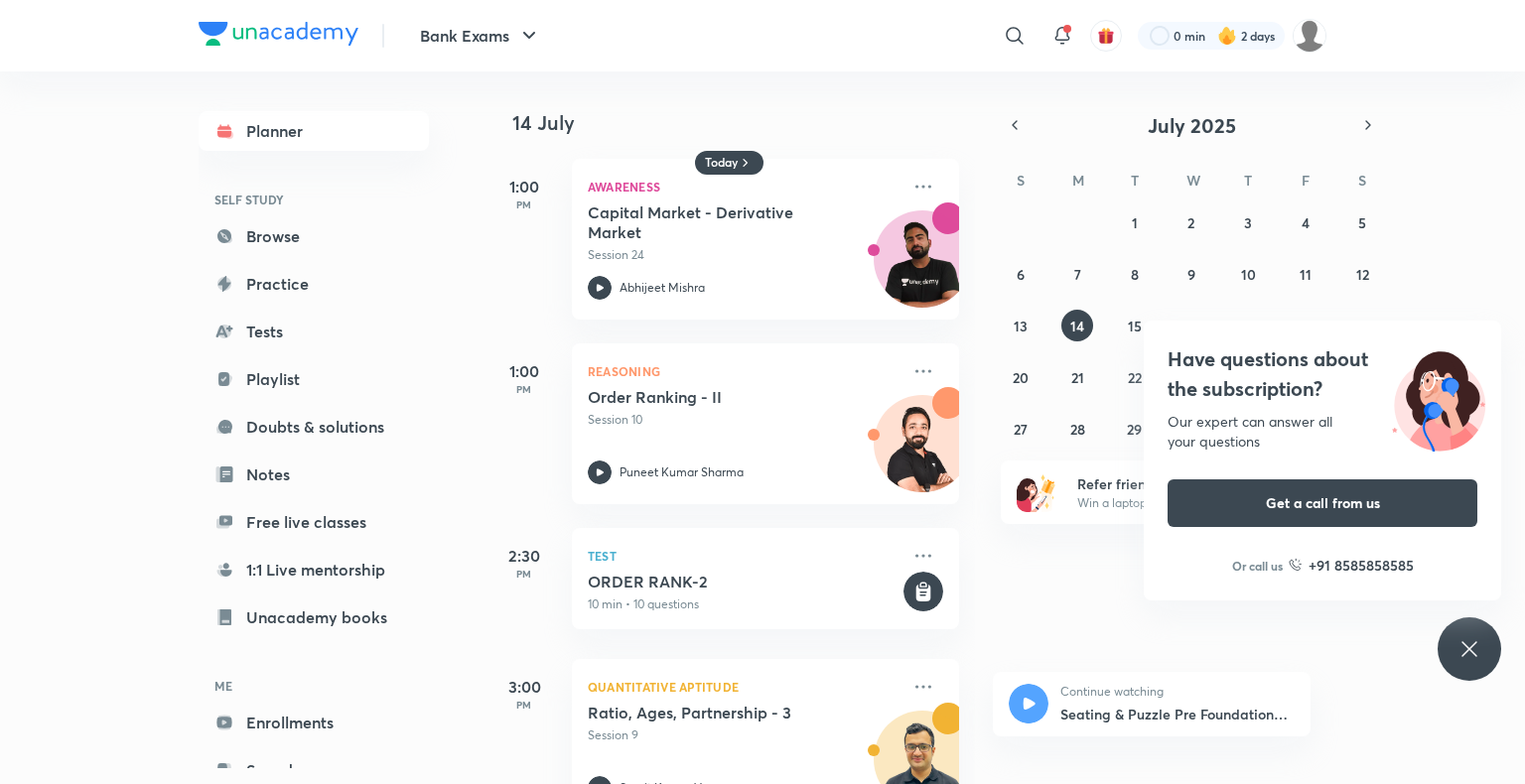 scroll, scrollTop: 0, scrollLeft: 0, axis: both 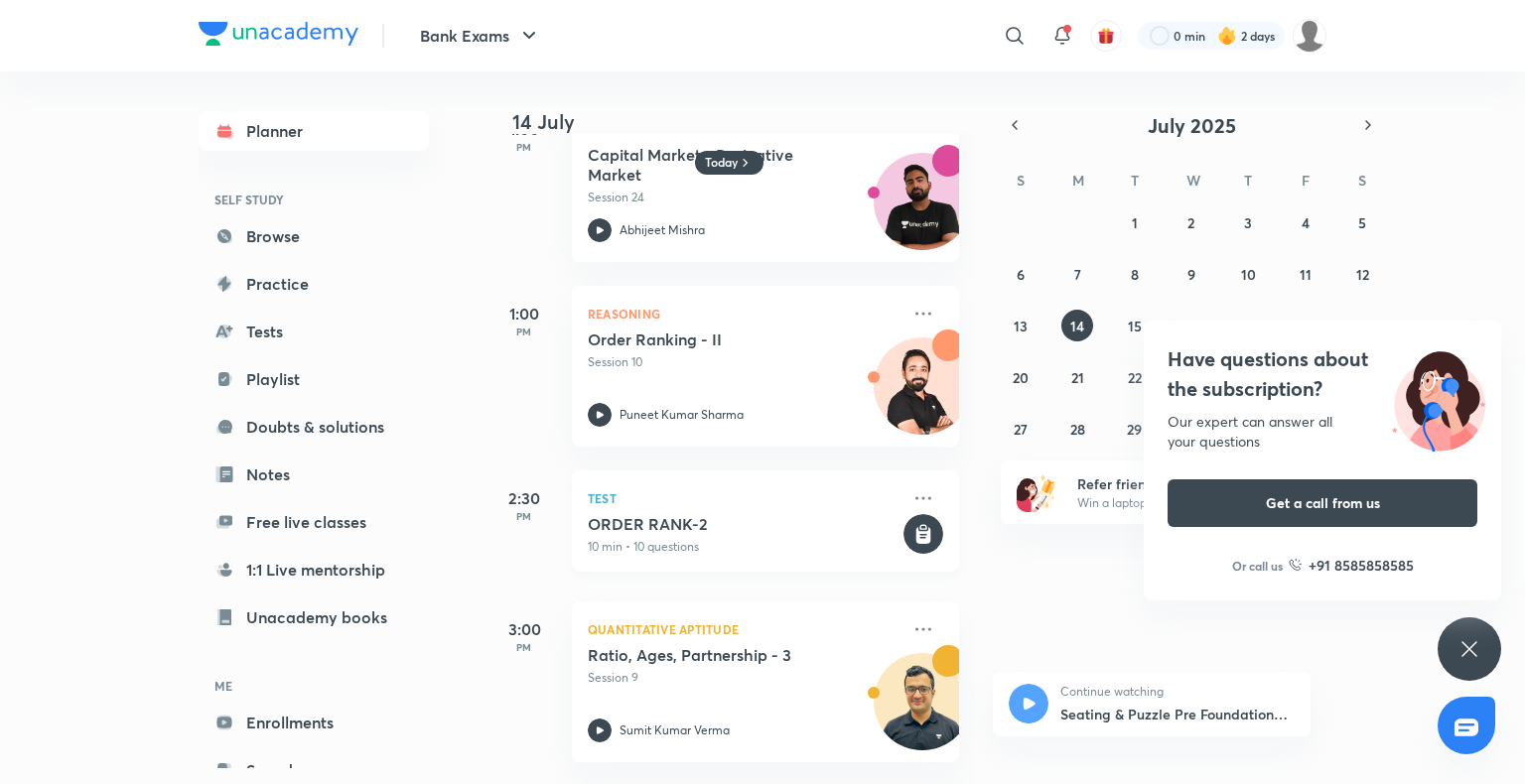 click on "ORDER RANK-2" at bounding box center [744, 524] 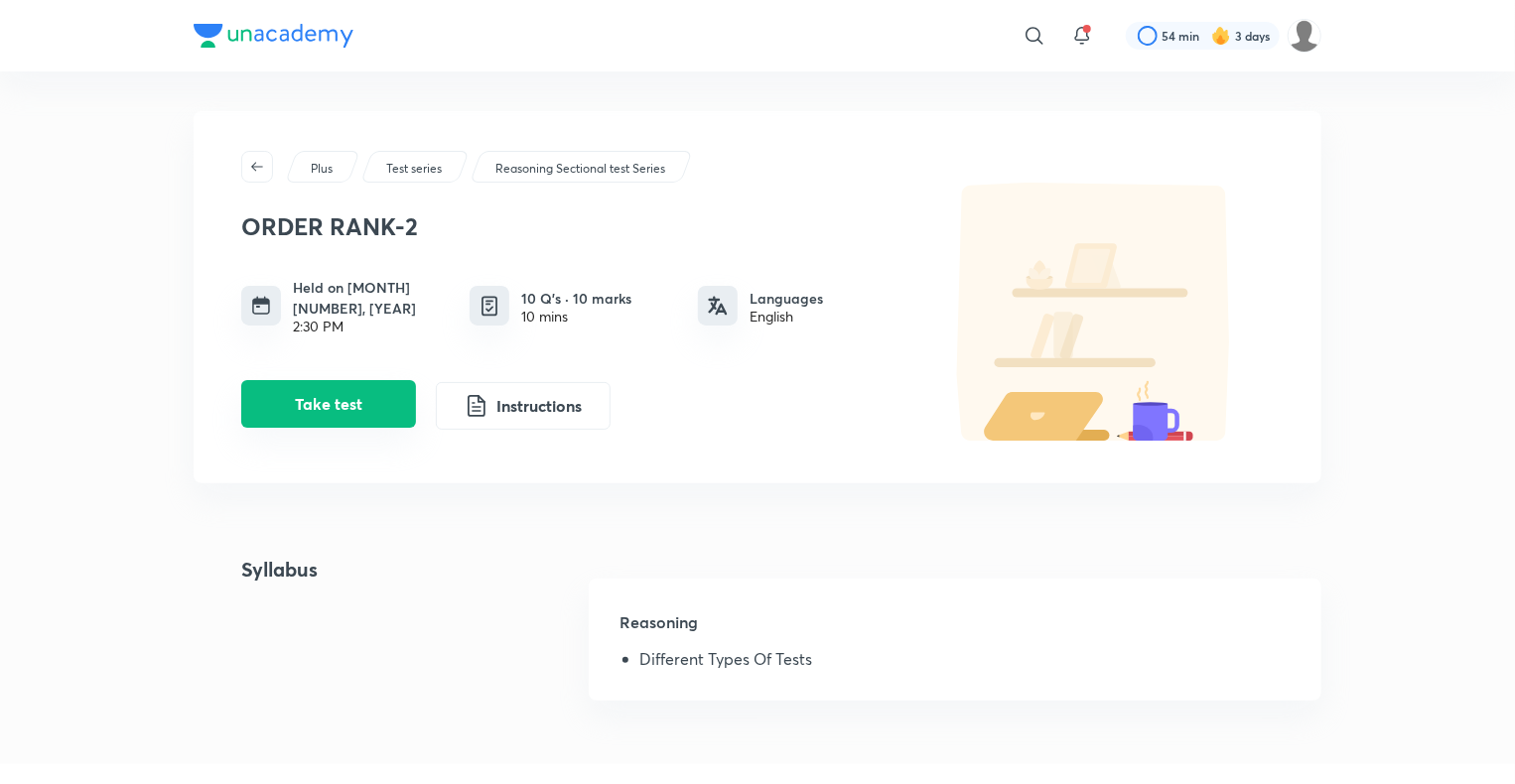 scroll, scrollTop: 640, scrollLeft: 0, axis: vertical 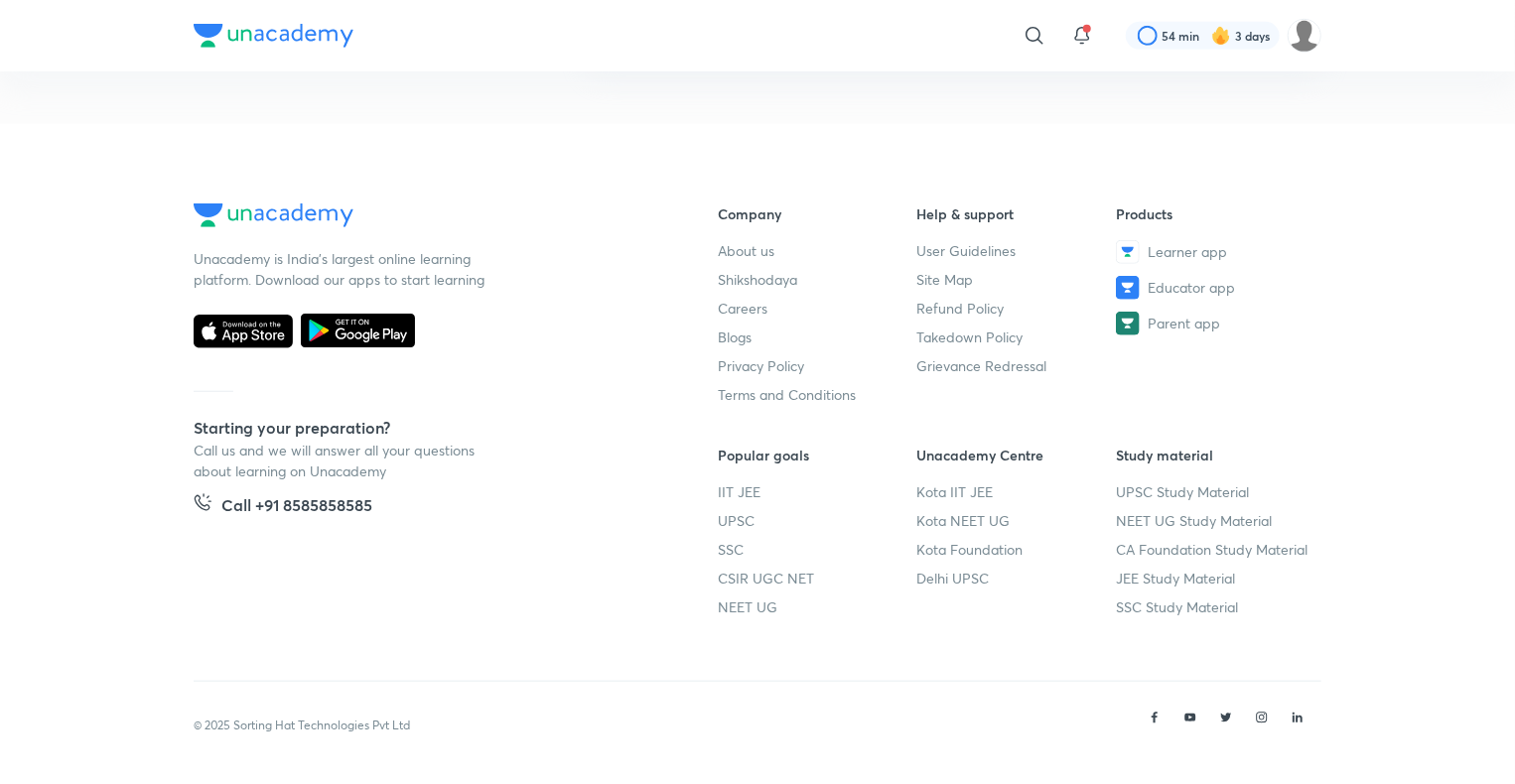 click on "Unacademy is India’s largest online learning platform. Download our apps to start learning Starting your preparation? Call us and we will answer all your questions about learning on Unacademy Call +[COUNTRY CODE] [PHONE]" at bounding box center [424, 430] 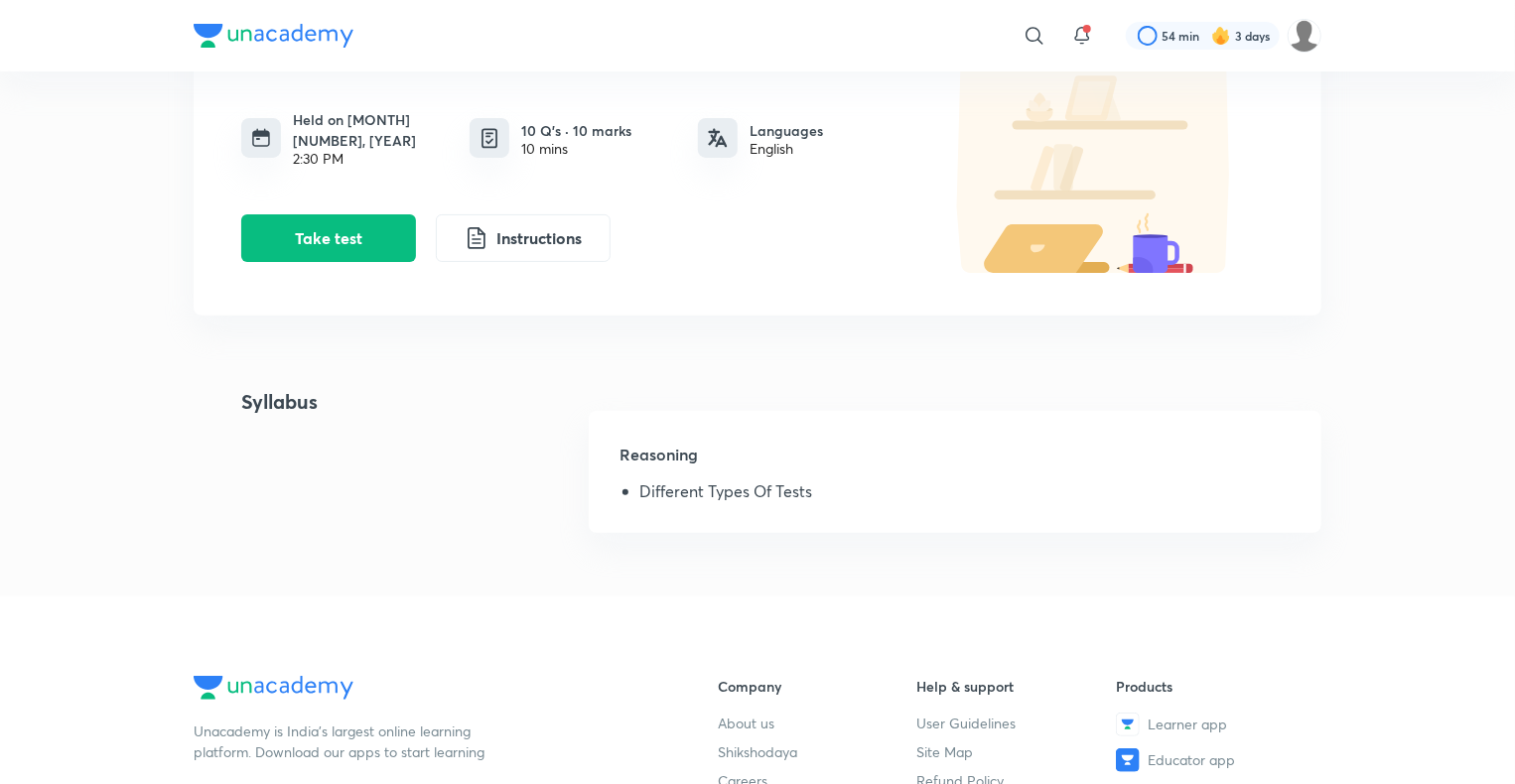 scroll, scrollTop: 167, scrollLeft: 0, axis: vertical 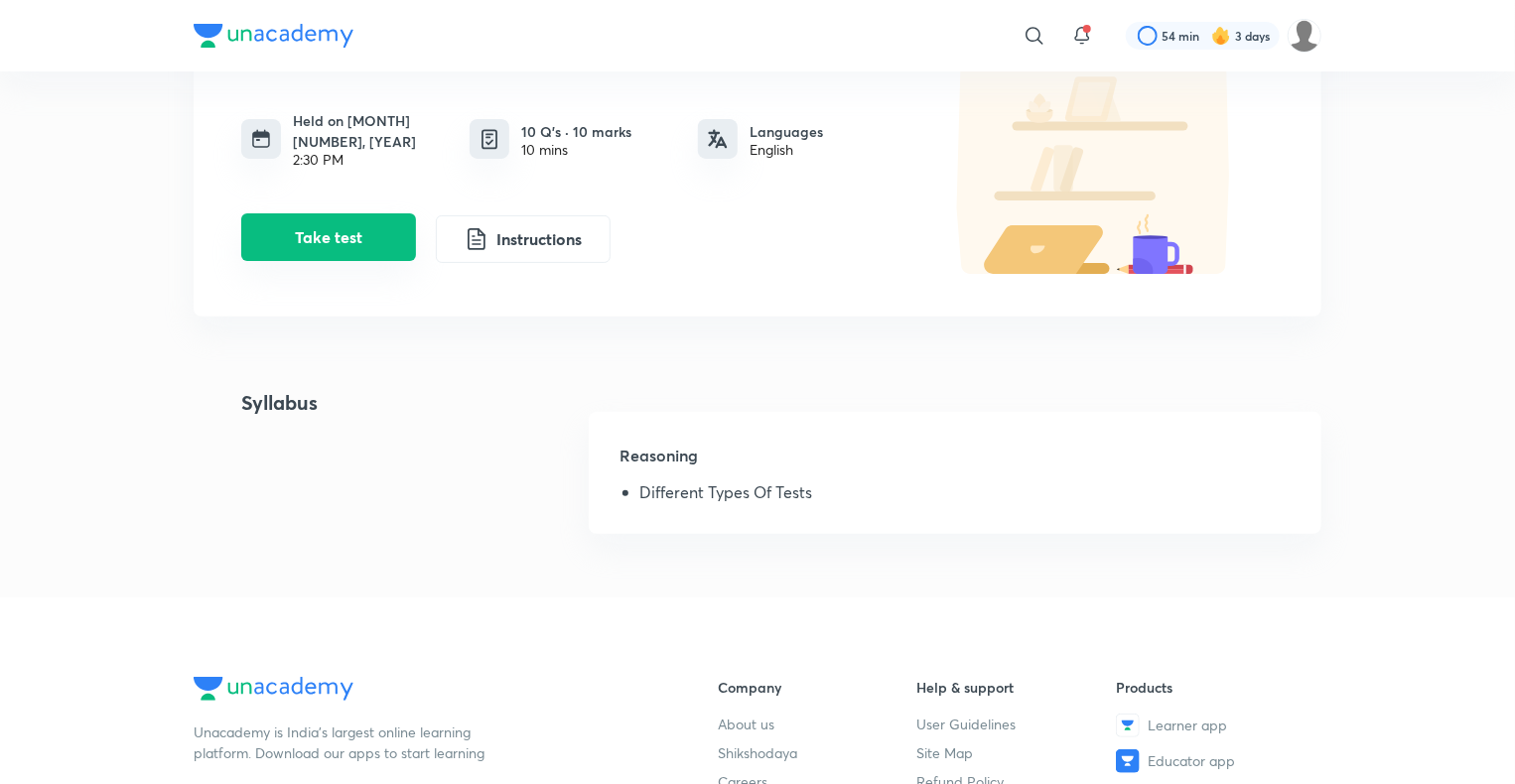 click on "Take test" at bounding box center (329, 237) 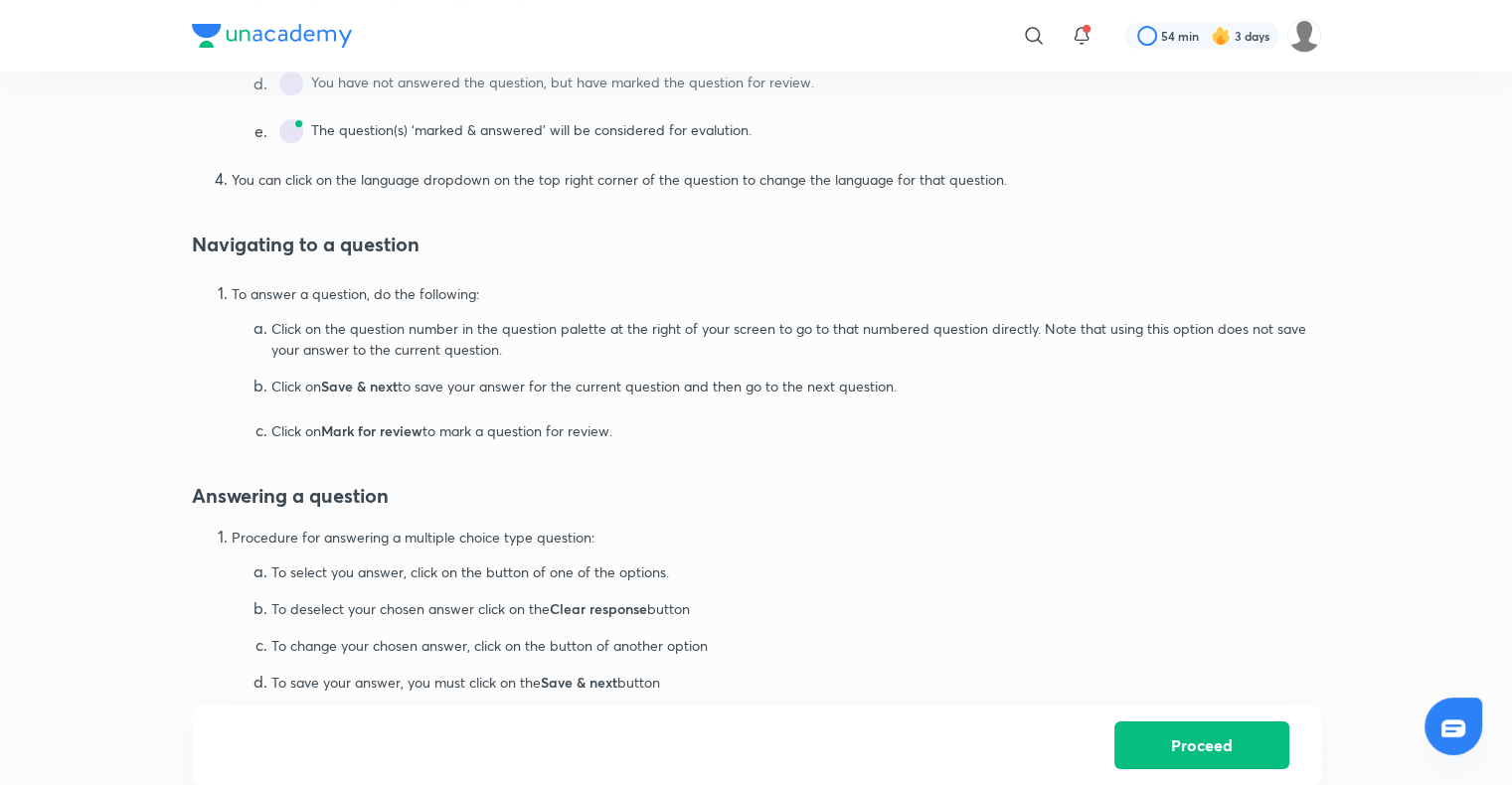 scroll, scrollTop: 515, scrollLeft: 0, axis: vertical 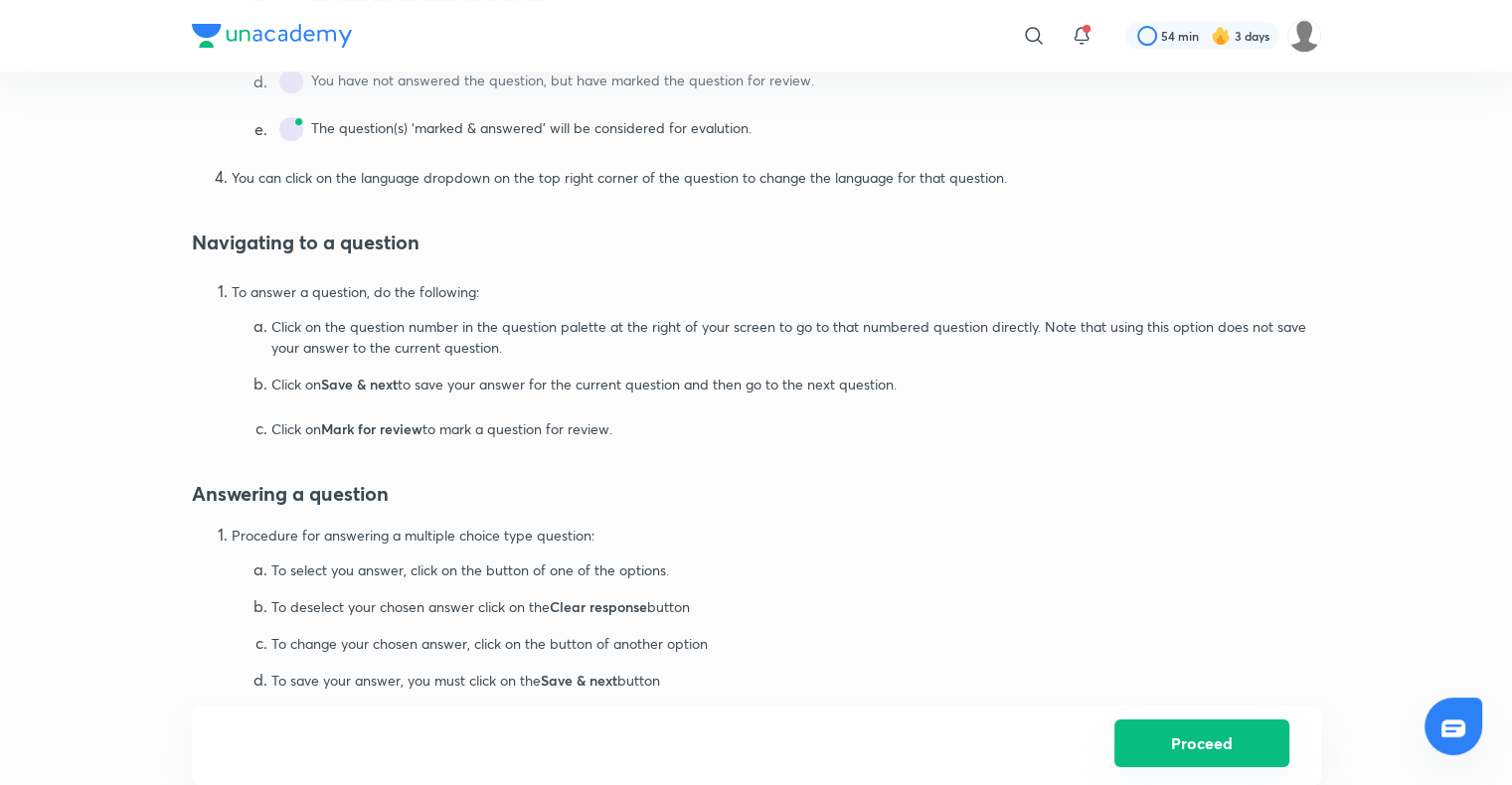 click on "Proceed" at bounding box center (1202, 743) 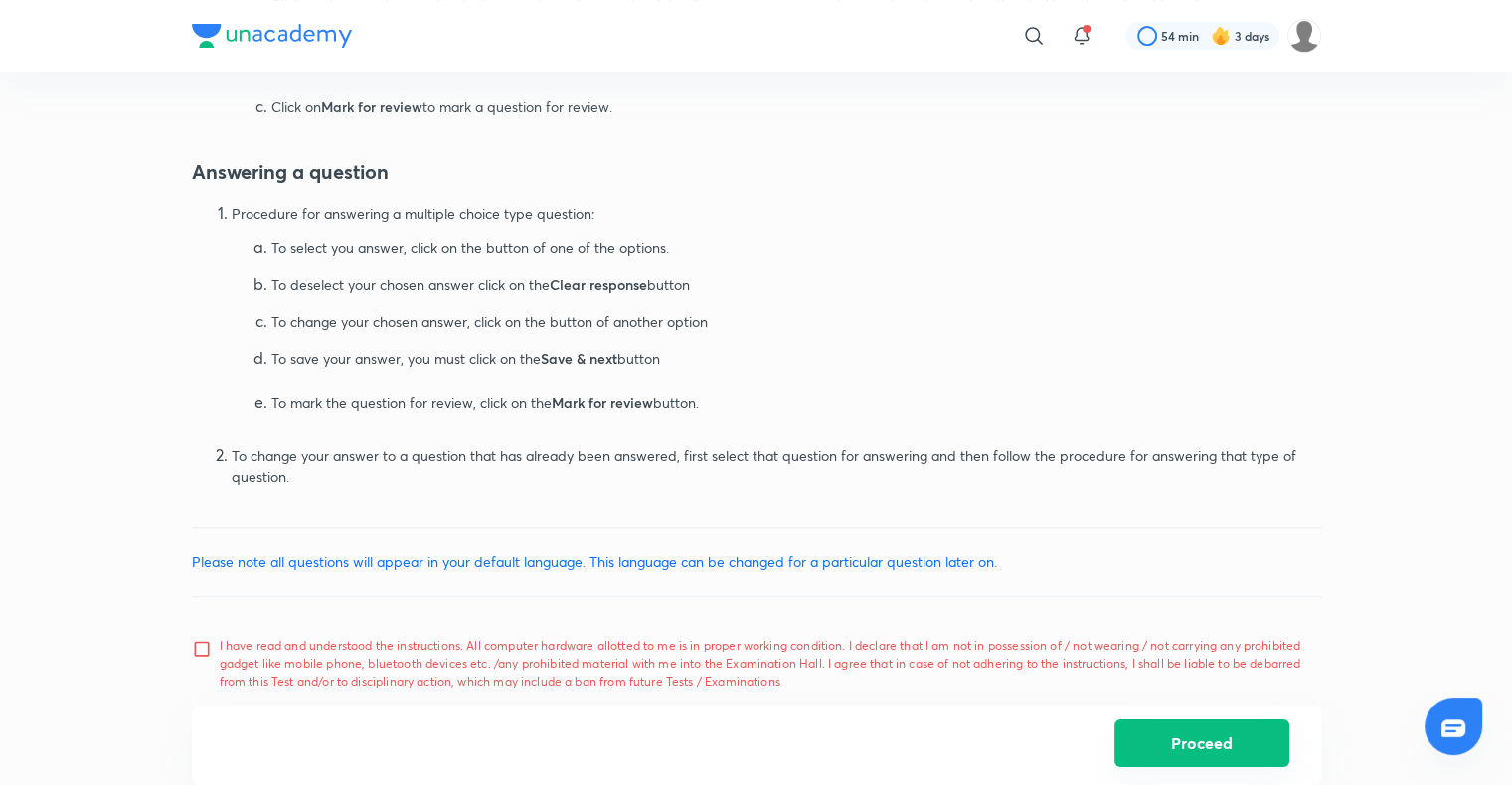 scroll, scrollTop: 885, scrollLeft: 0, axis: vertical 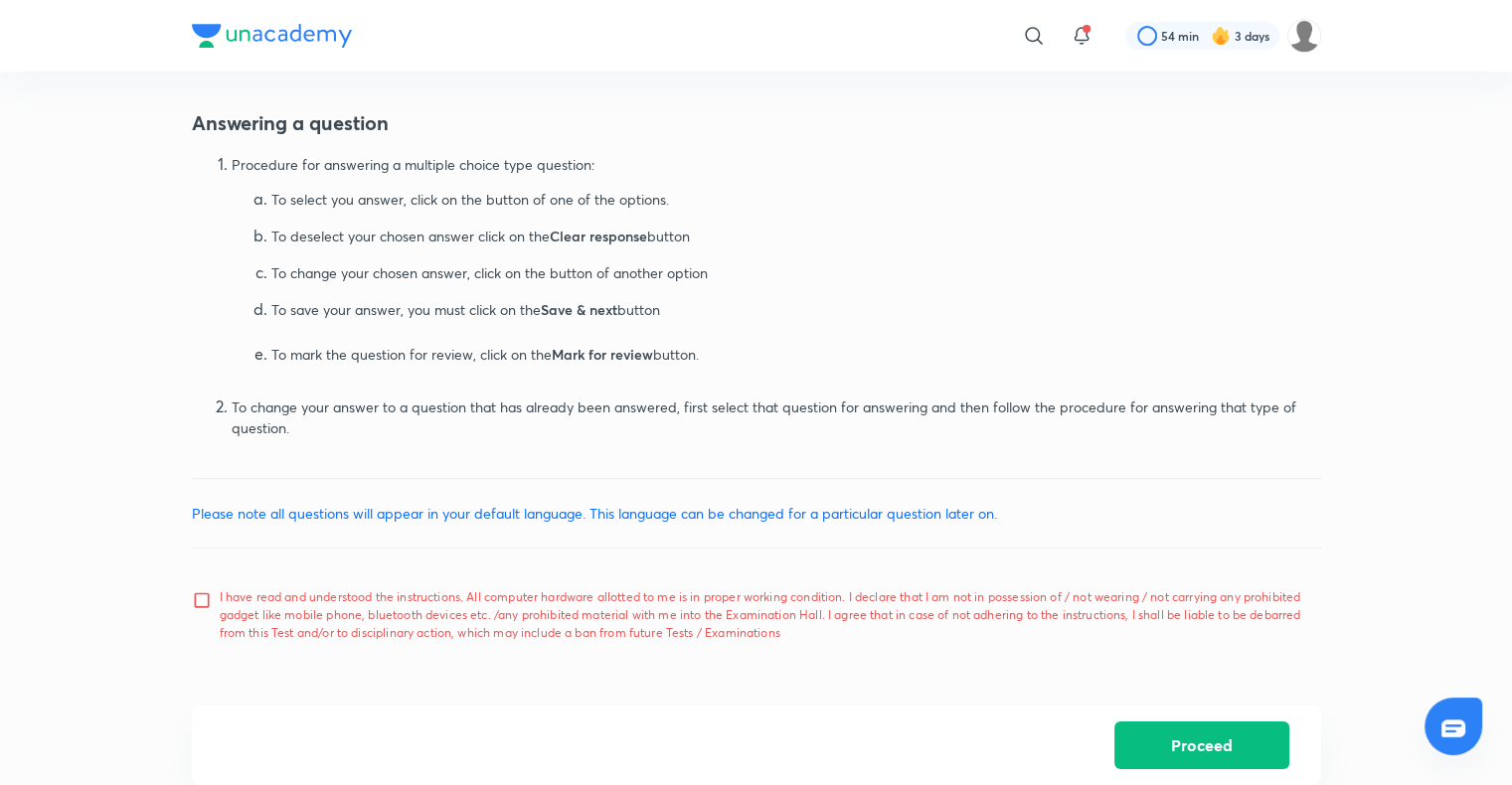 click on "I have read and understood the instructions. All computer hardware allotted to me is in proper working condition. I declare that I am not in possession of / not wearing / not carrying any prohibited gadget like mobile phone, bluetooth devices etc. /any prohibited material with me into the Examination Hall. I agree that in case of not adhering to the instructions, I shall be liable to be debarred from this Test and/or to disciplinary action, which may include a ban from future Tests / Examinations" at bounding box center [206, 615] 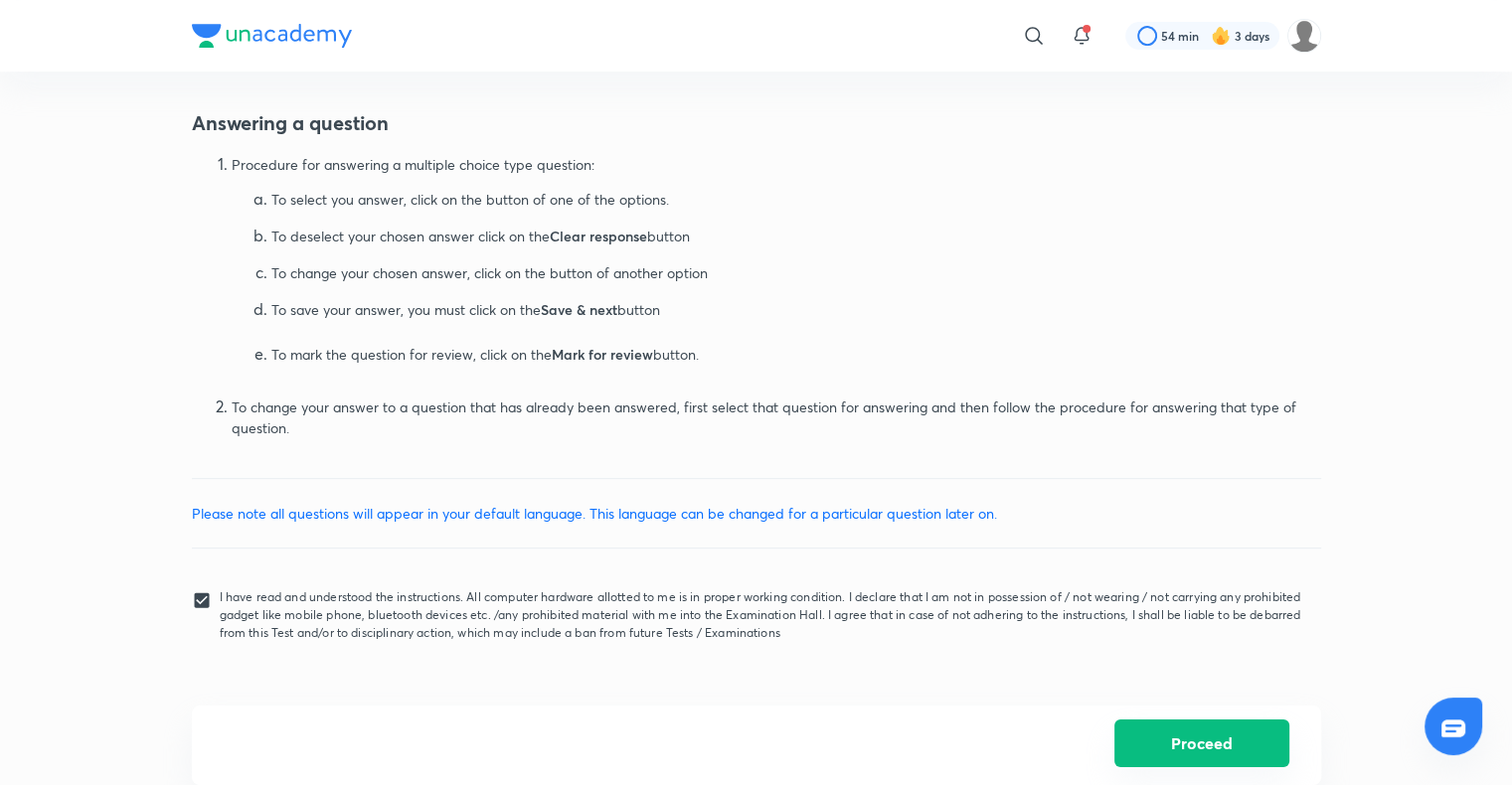 click on "Proceed" at bounding box center (1202, 743) 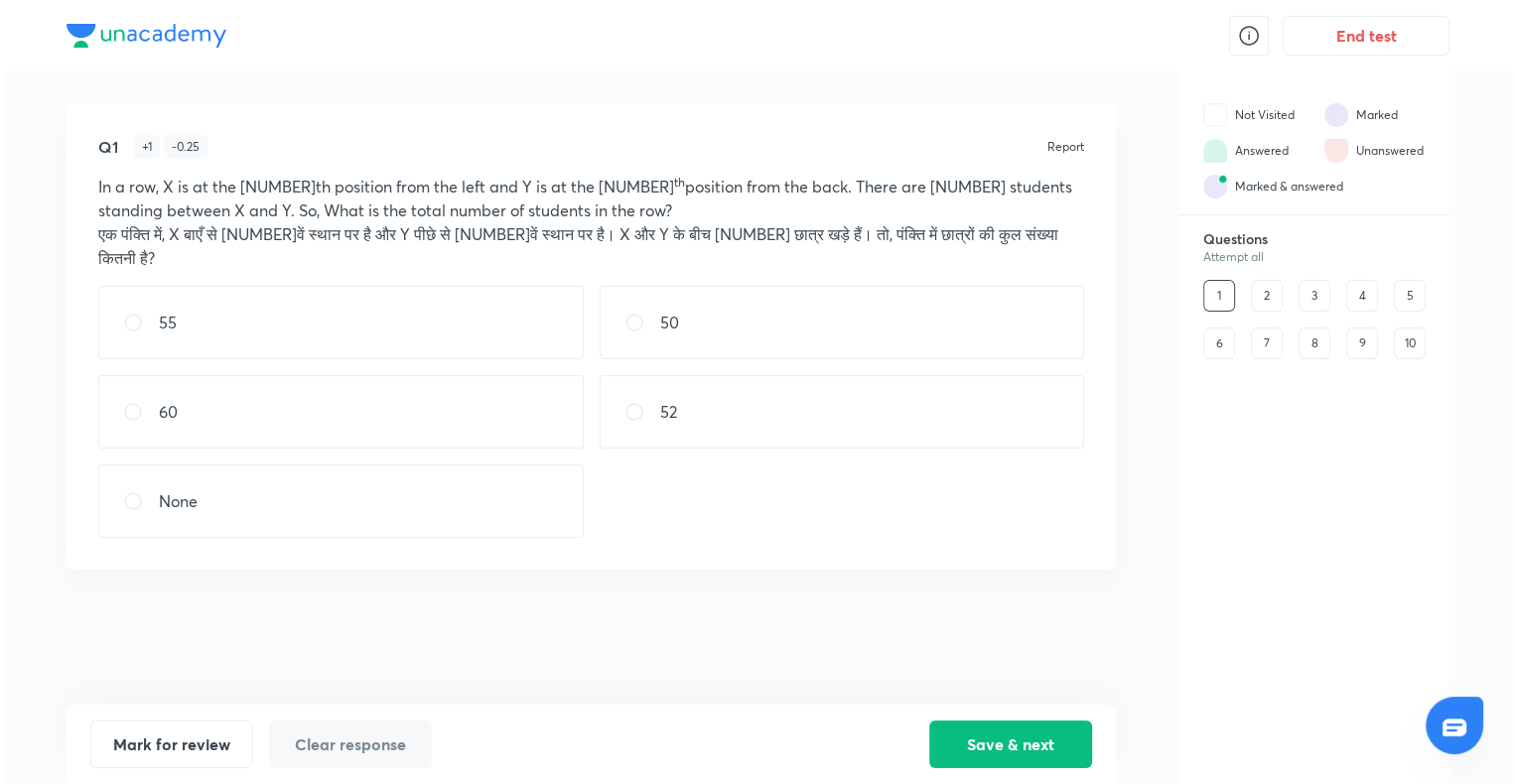 scroll, scrollTop: 0, scrollLeft: 0, axis: both 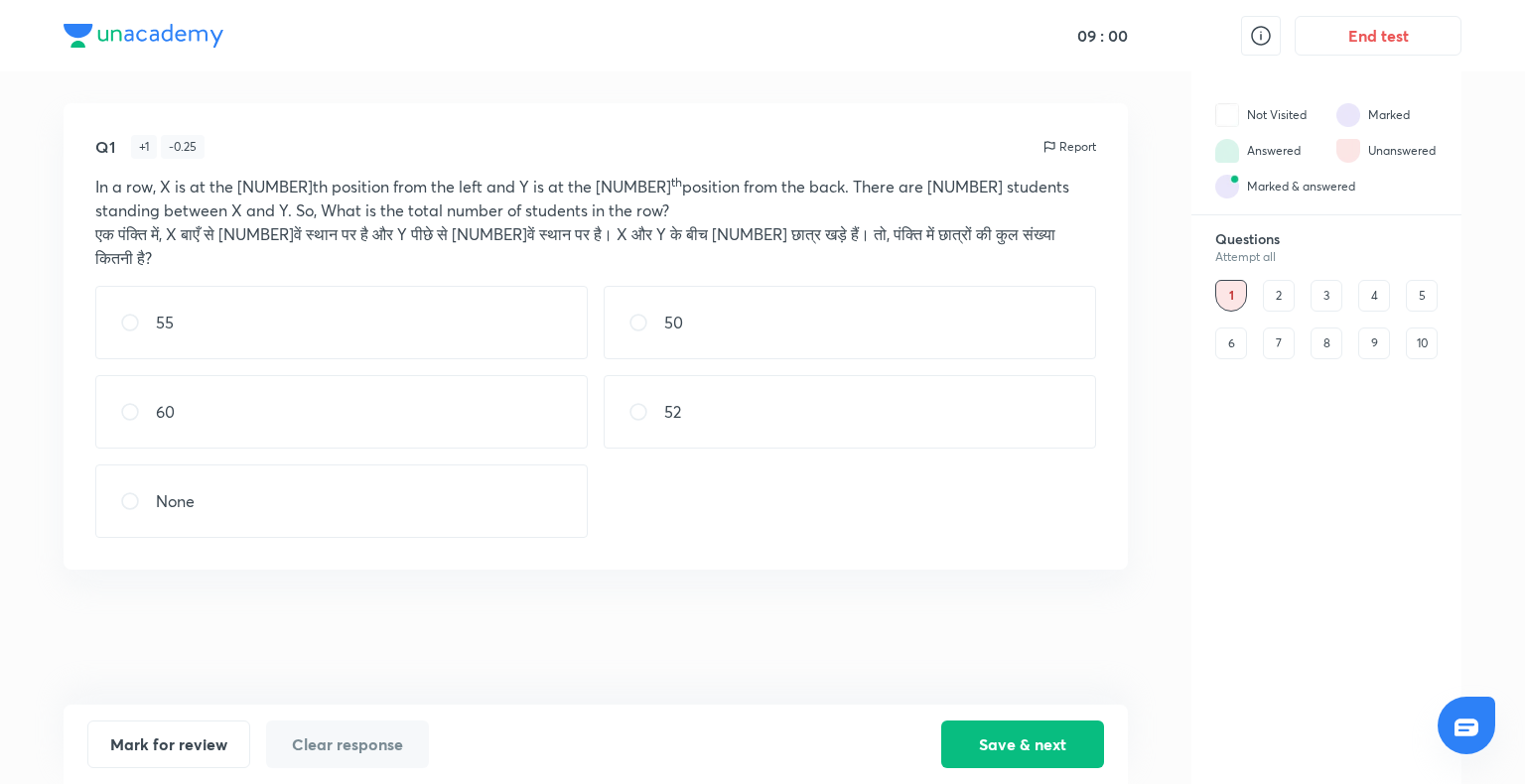 click on "55" at bounding box center (342, 323) 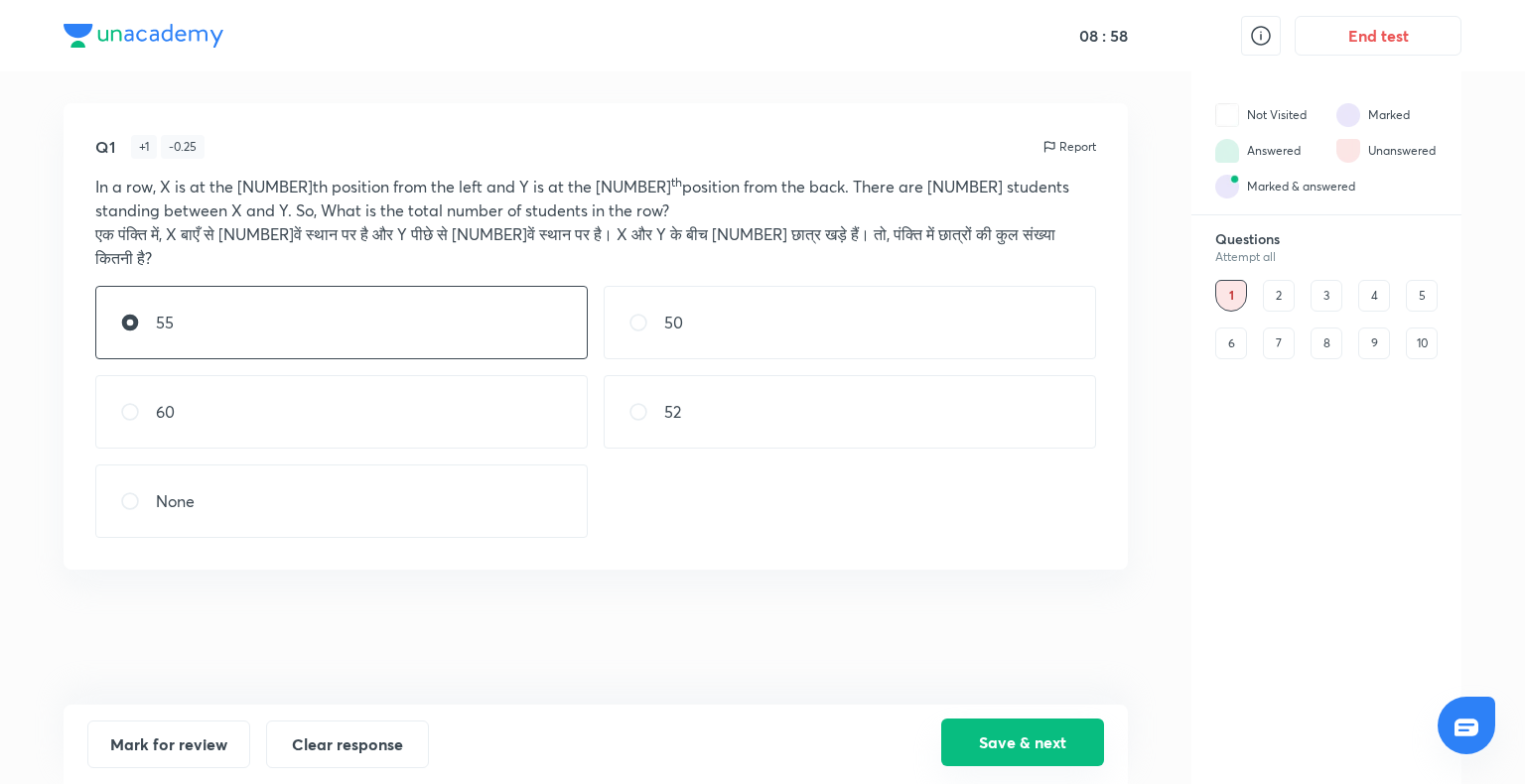 click on "Save & next" at bounding box center [1023, 742] 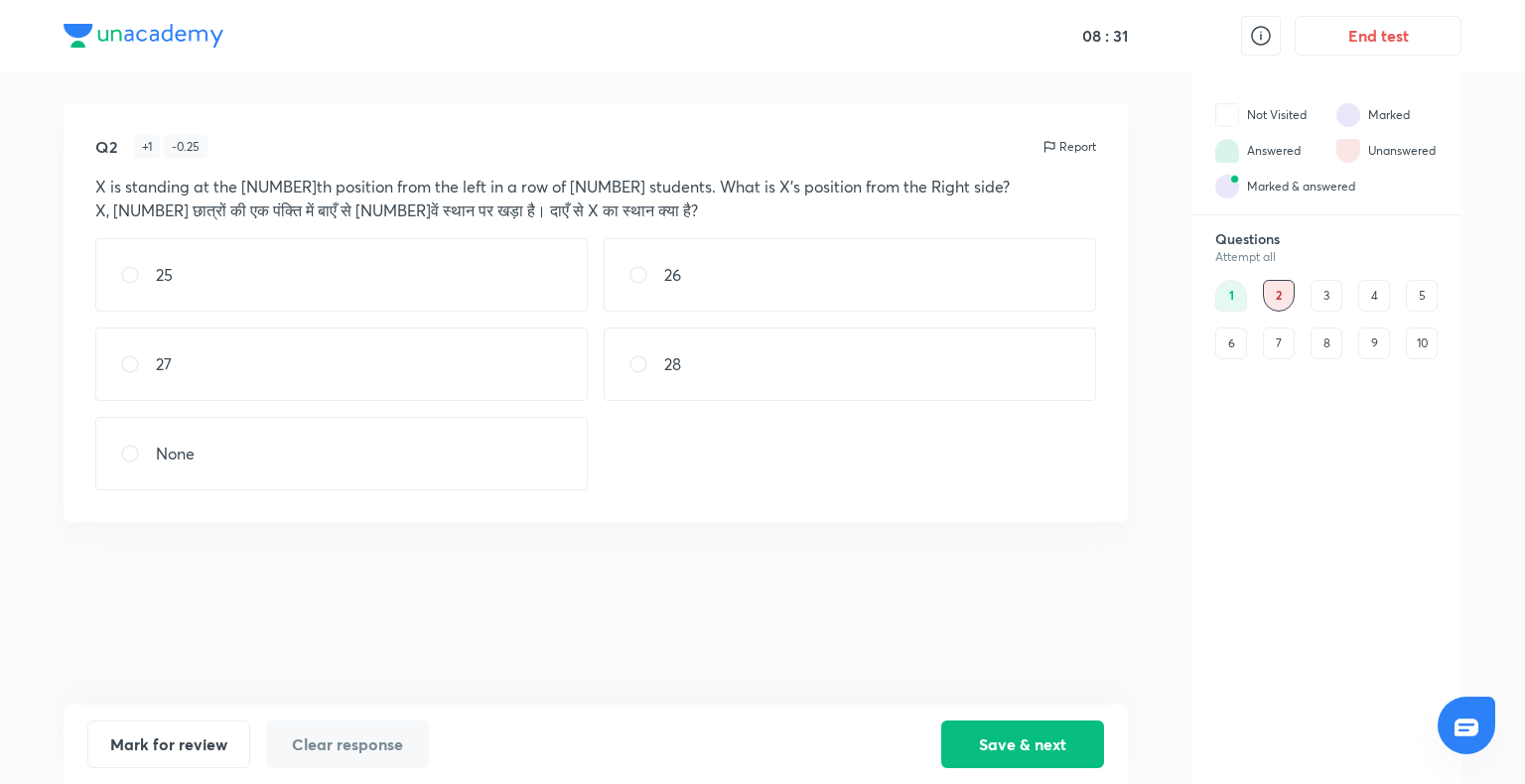 drag, startPoint x: 838, startPoint y: 371, endPoint x: 751, endPoint y: 355, distance: 88.45903 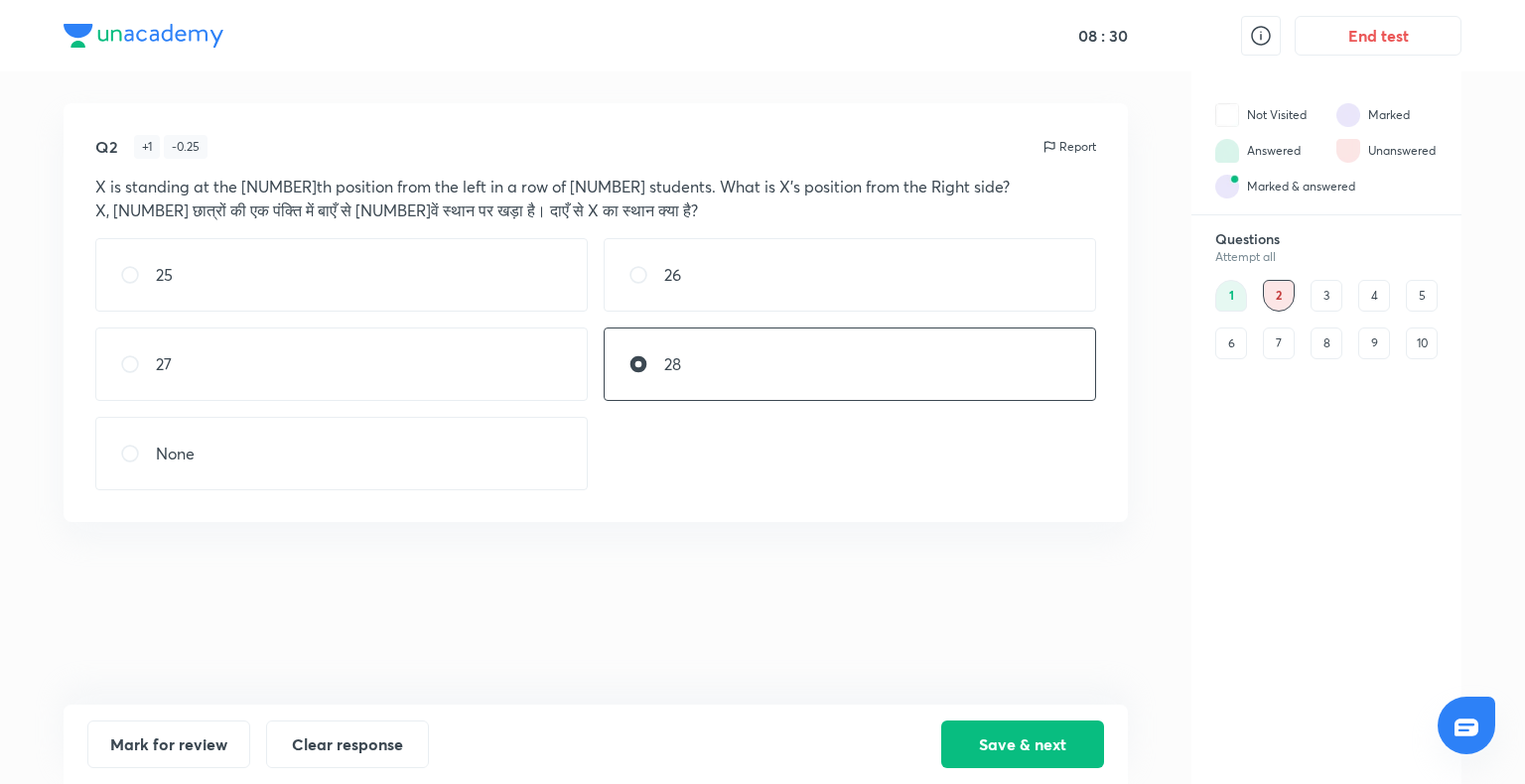 click on "28" at bounding box center [850, 364] 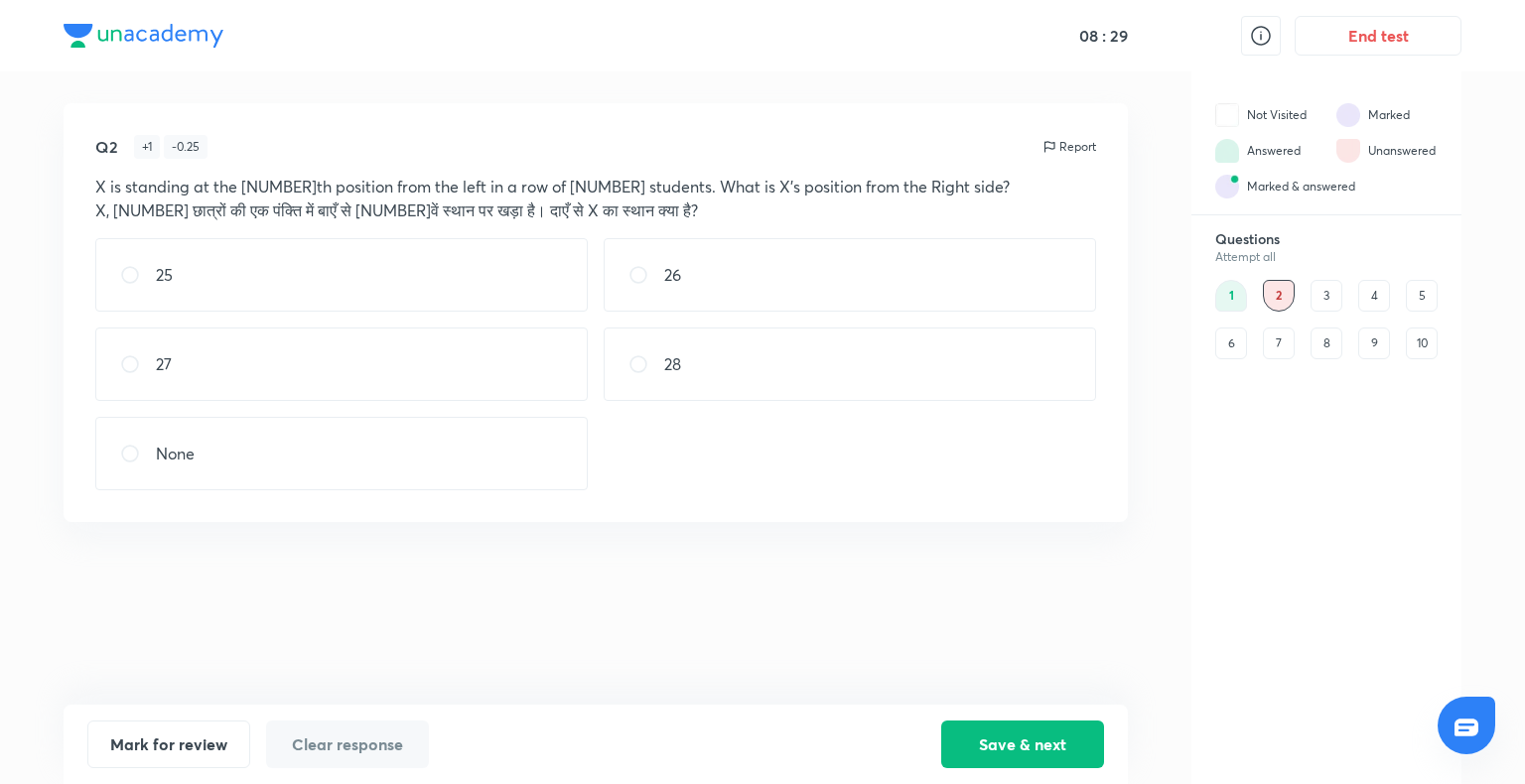 click on "28" at bounding box center (850, 364) 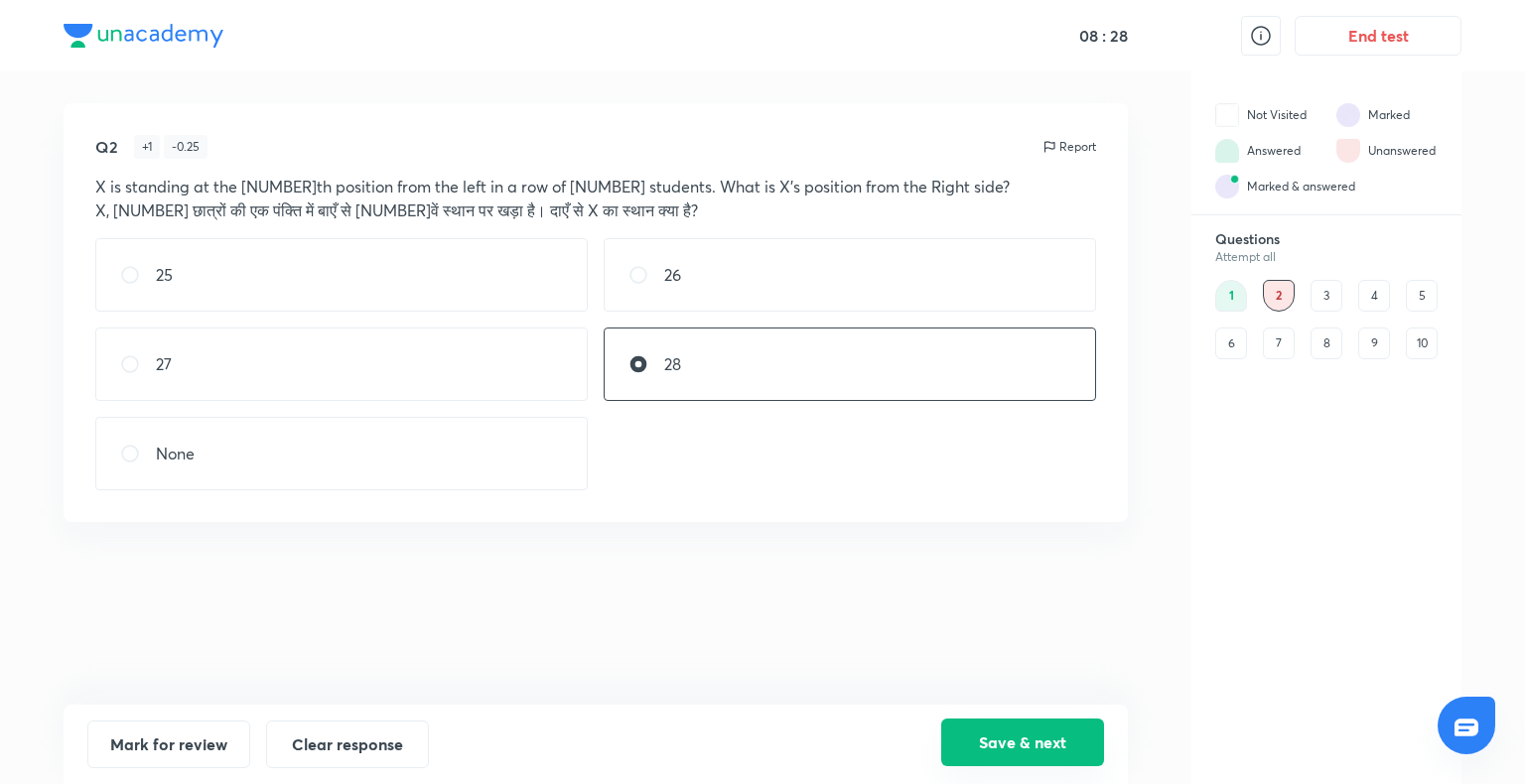 click on "Save & next" at bounding box center [1023, 742] 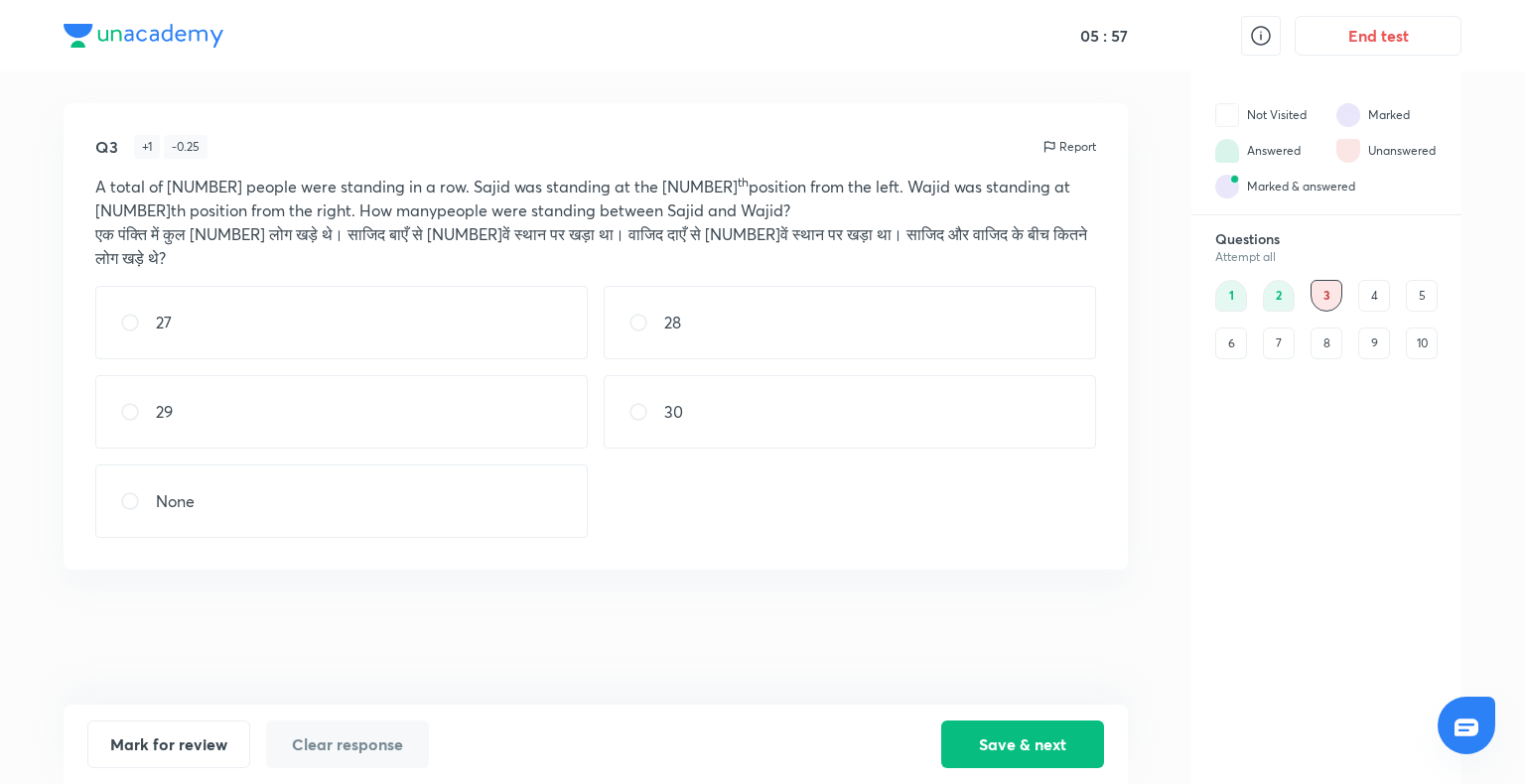 click on "29" at bounding box center (342, 412) 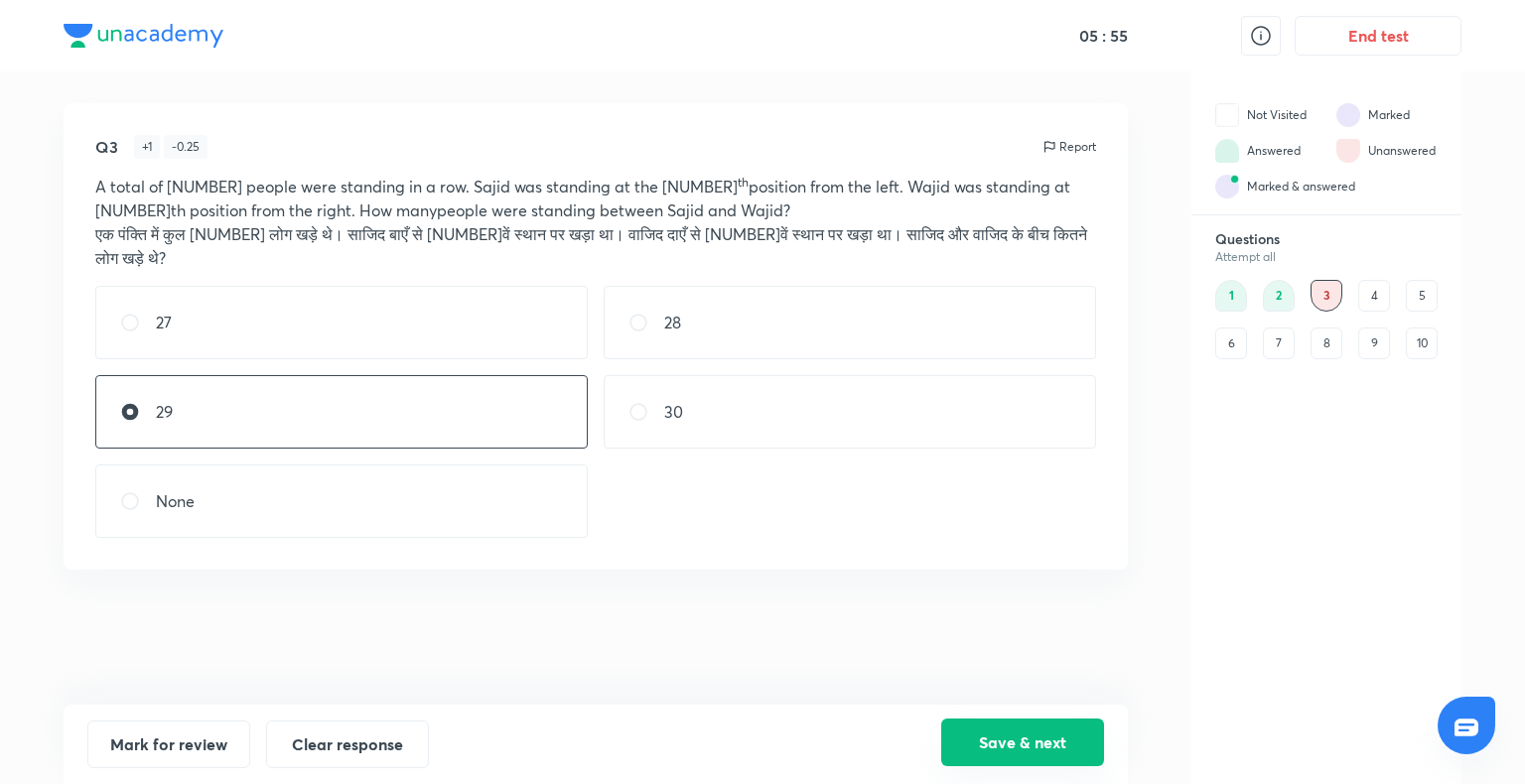 click on "Save & next" at bounding box center (1023, 742) 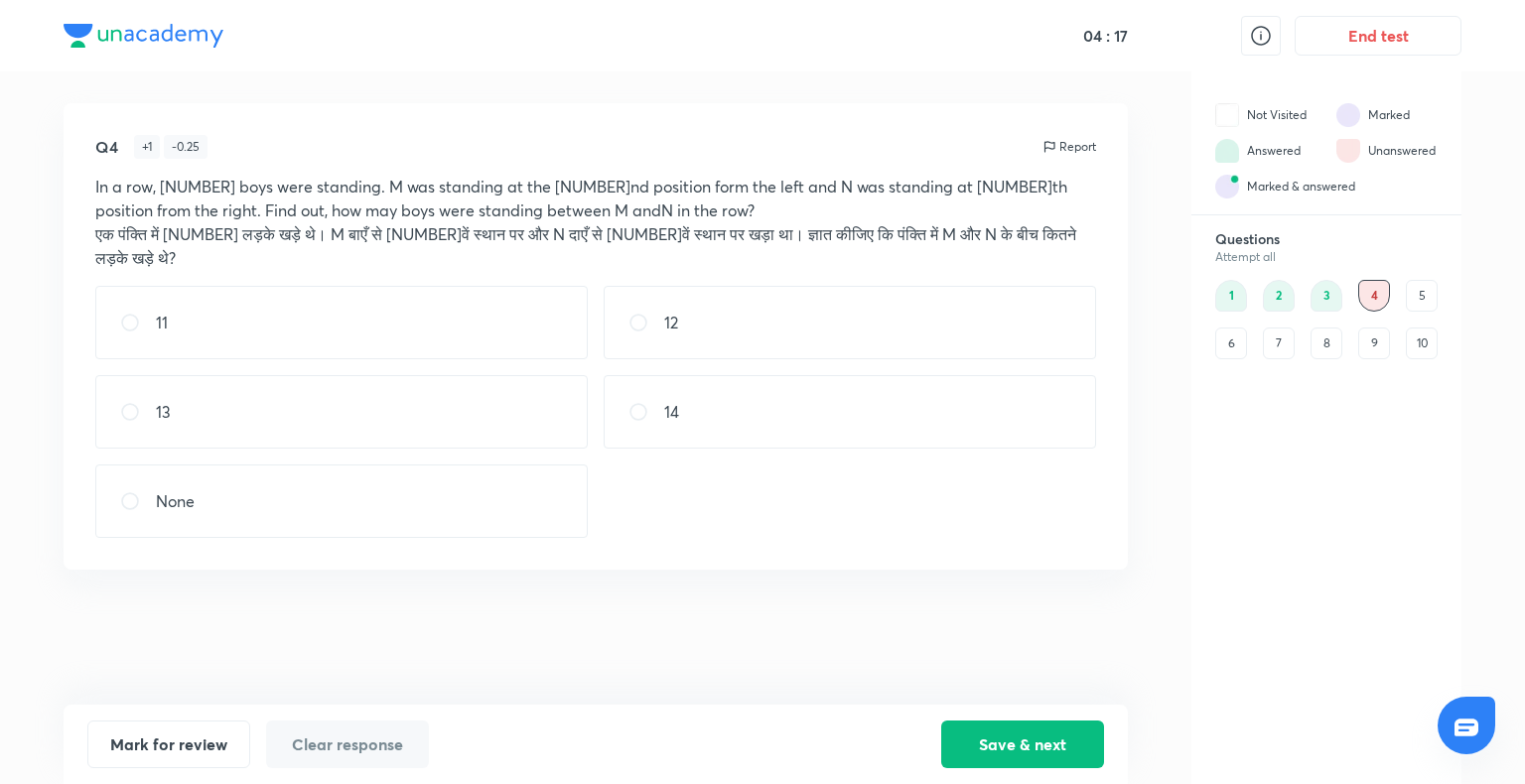 click on "5" at bounding box center [1422, 296] 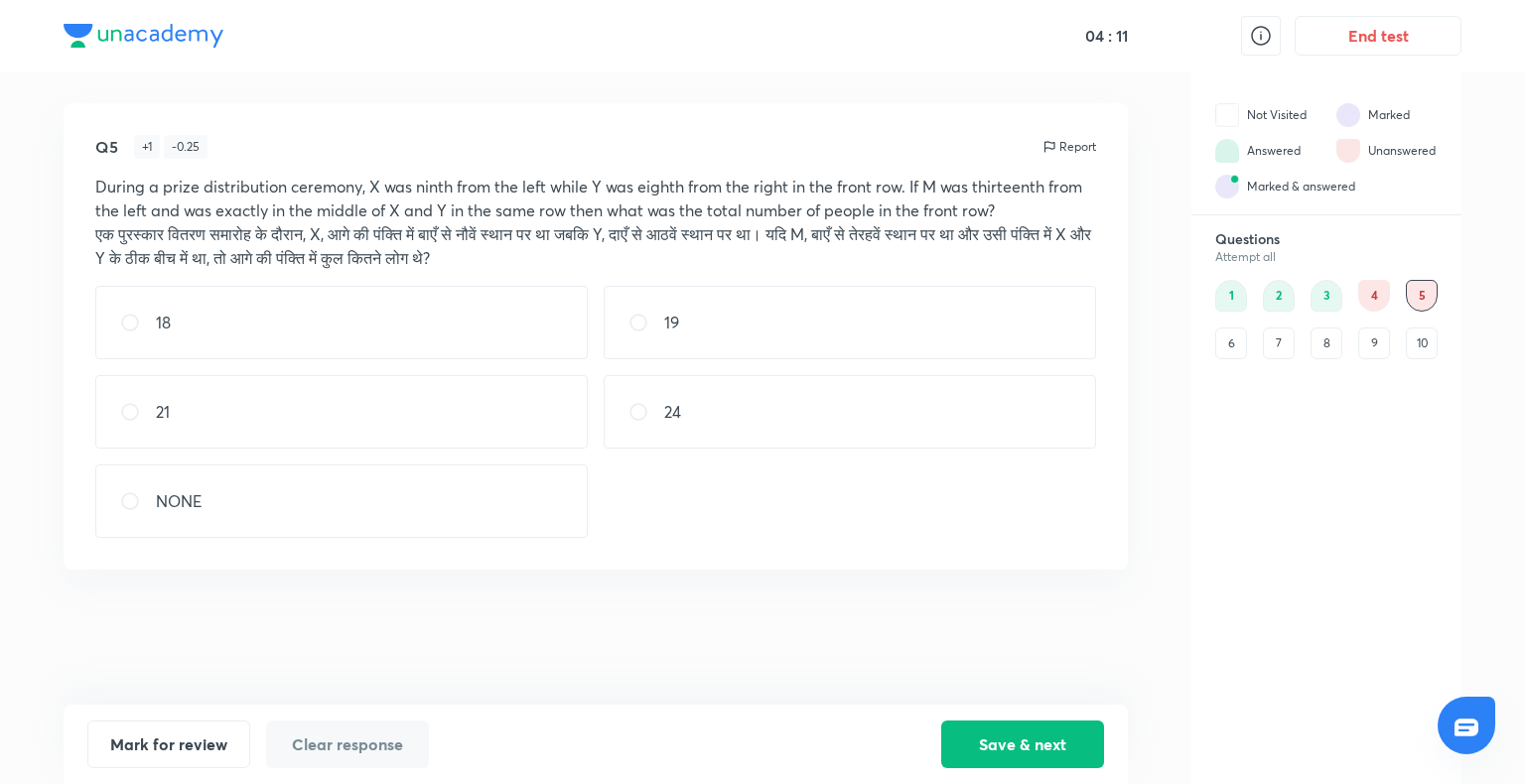 click on "5" at bounding box center [1422, 296] 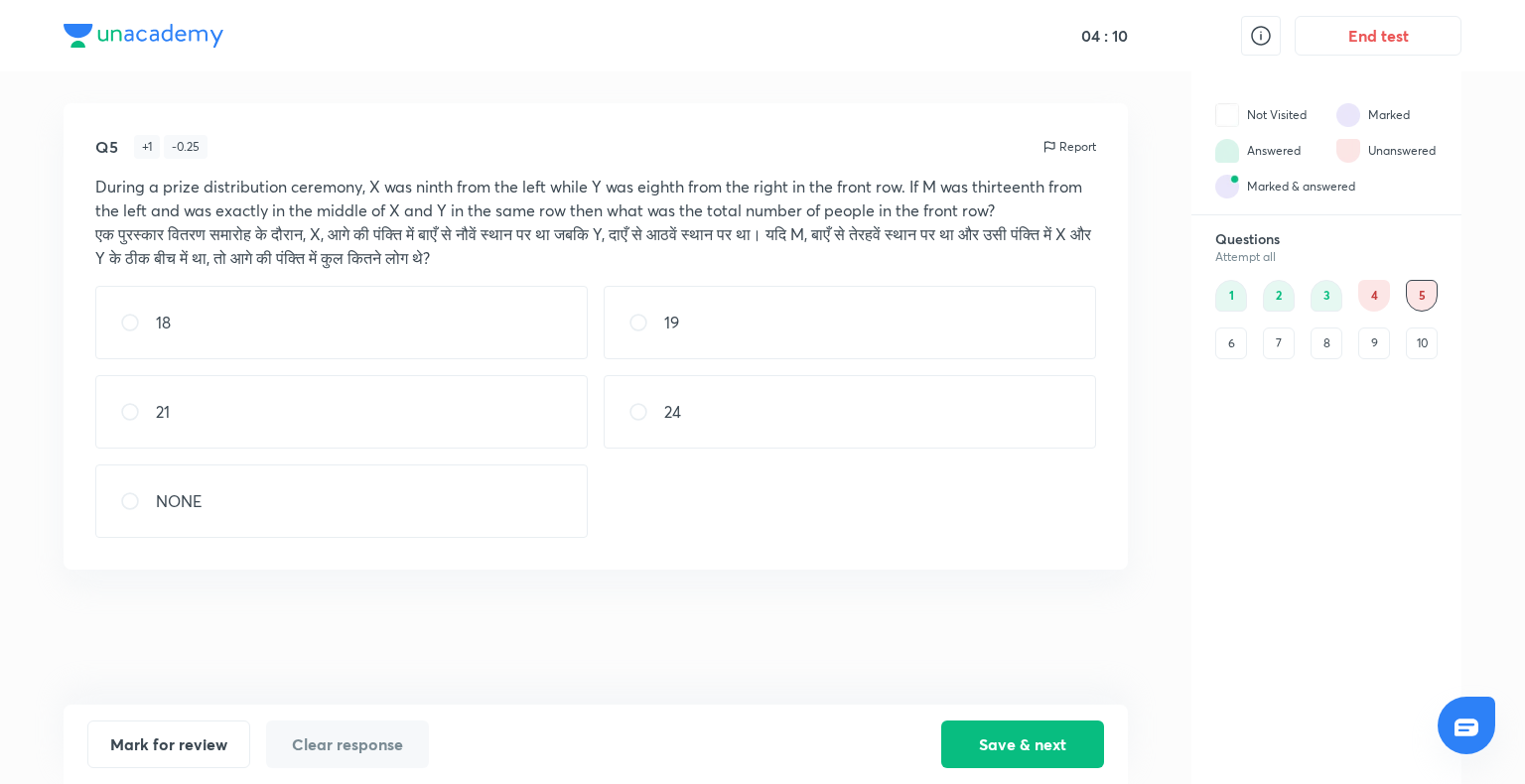 click on "4" at bounding box center (1374, 296) 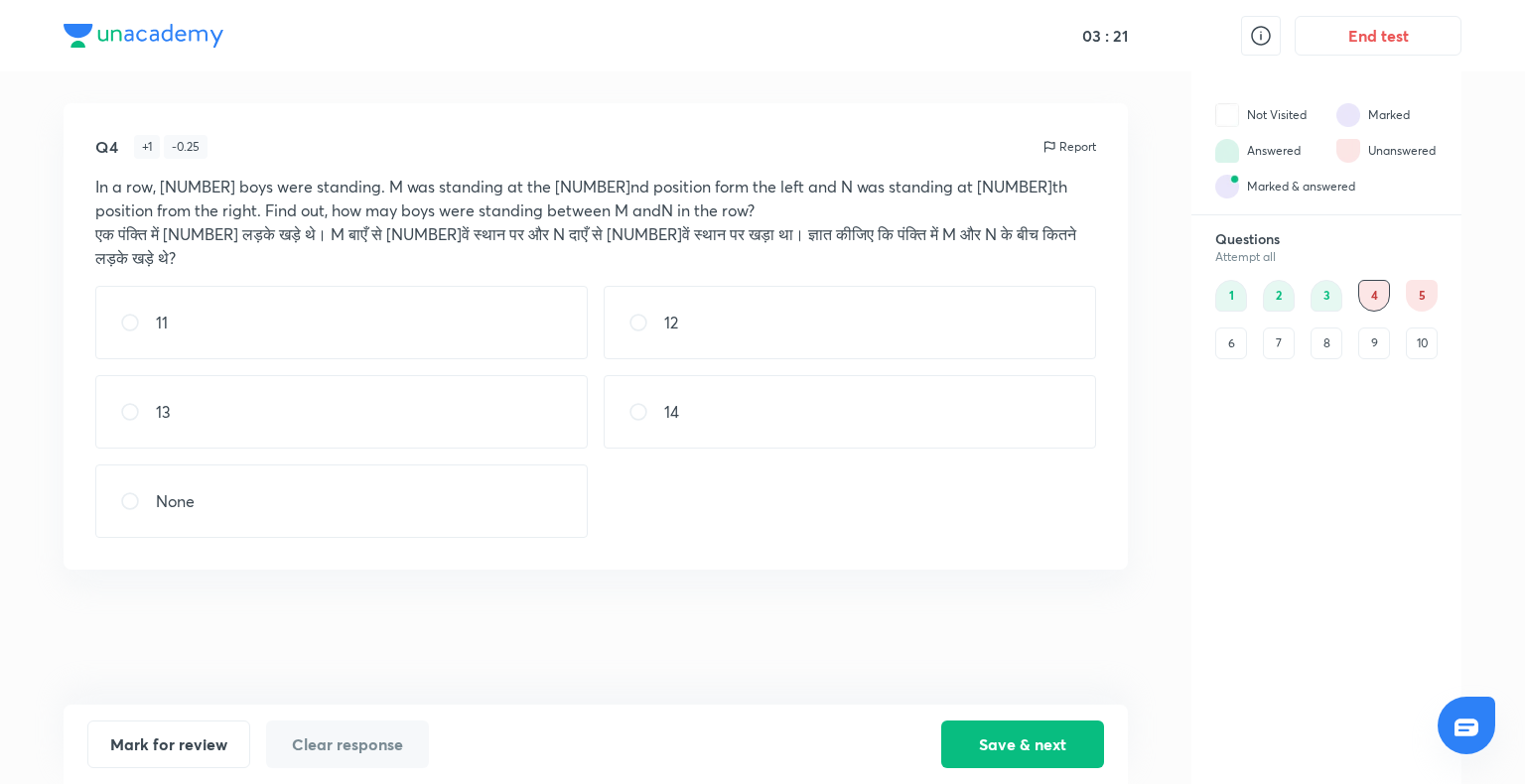 click on "14" at bounding box center (850, 412) 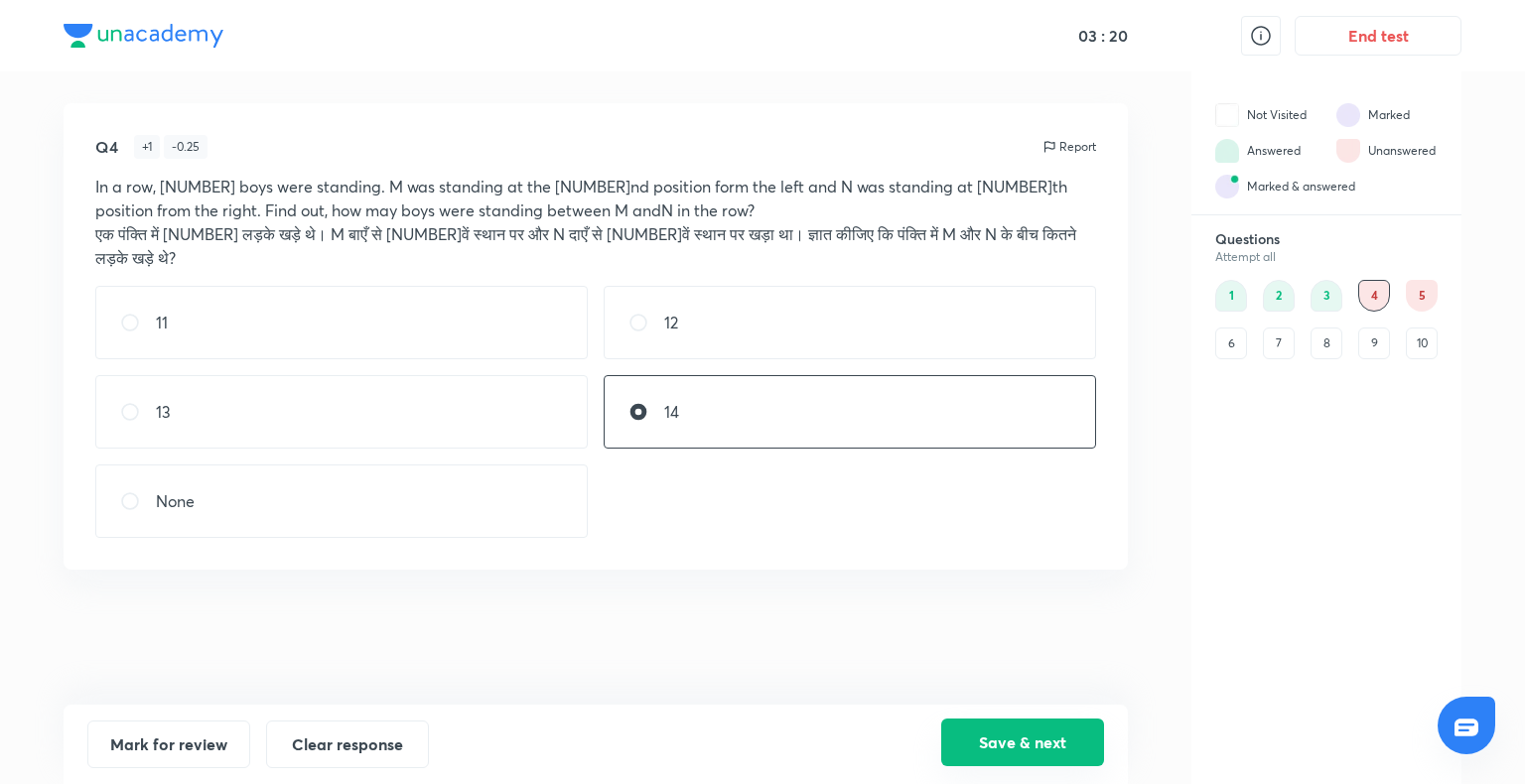 click on "Save & next" at bounding box center (1023, 742) 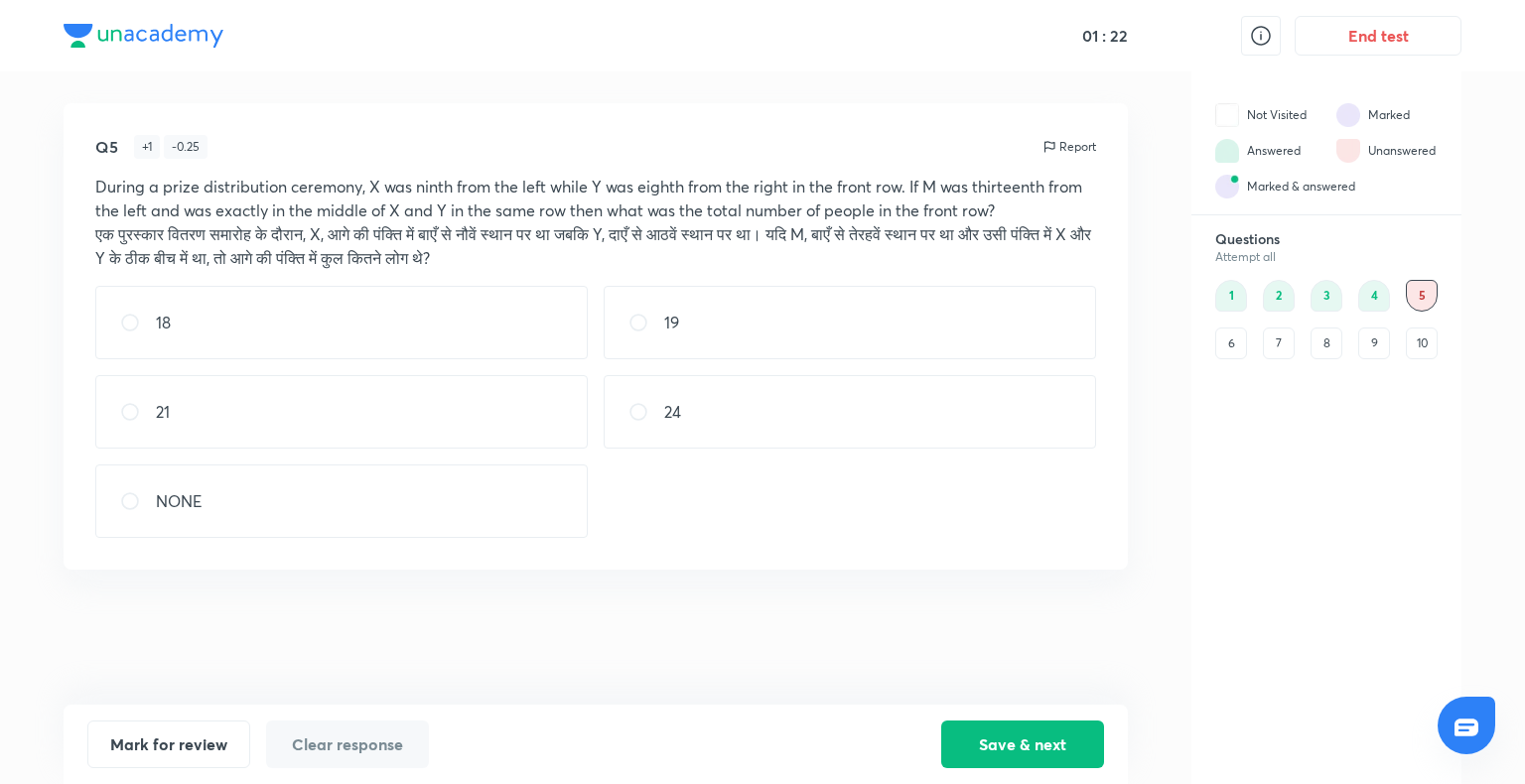 click on "24" at bounding box center (850, 412) 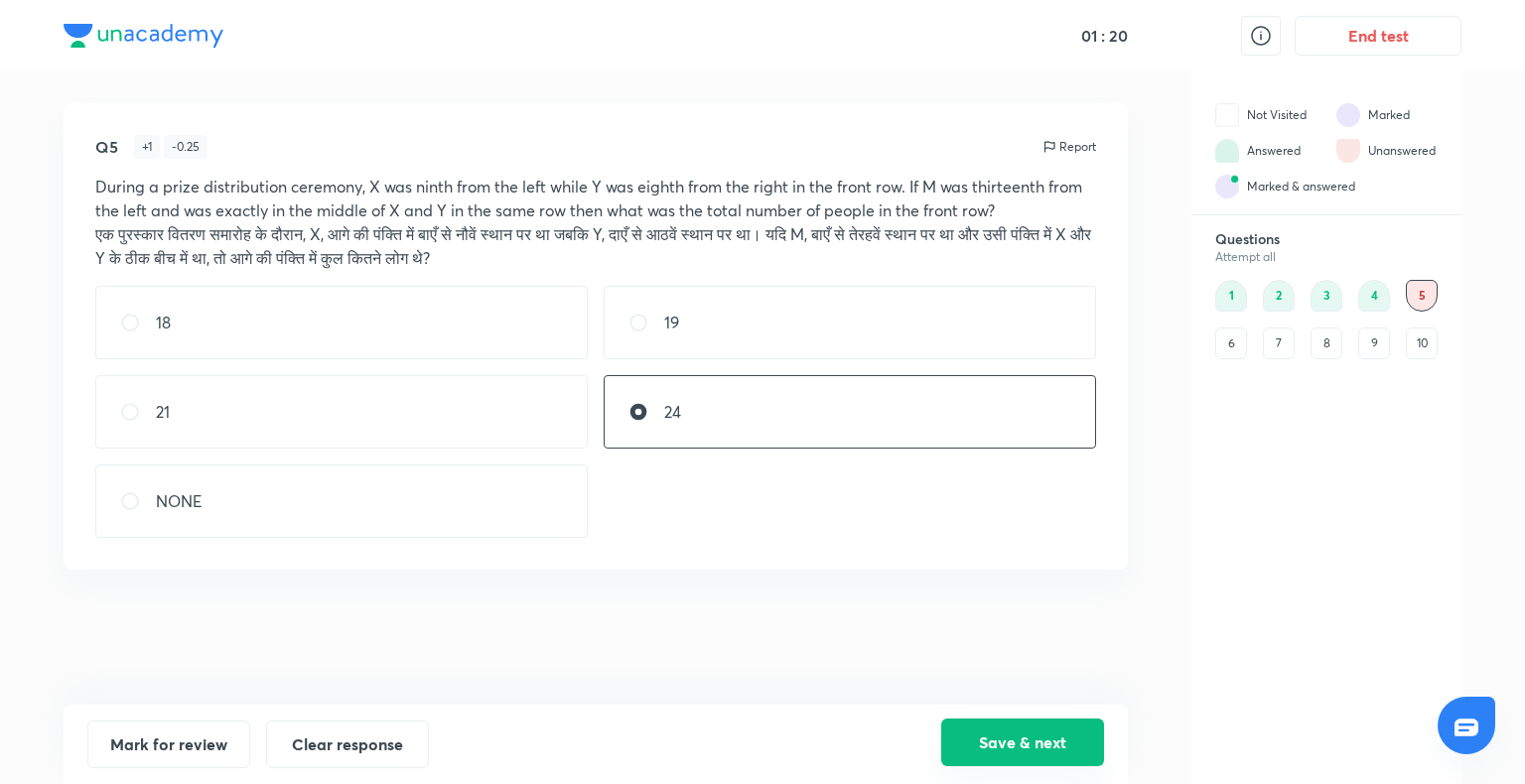 click on "Save & next" at bounding box center (1023, 742) 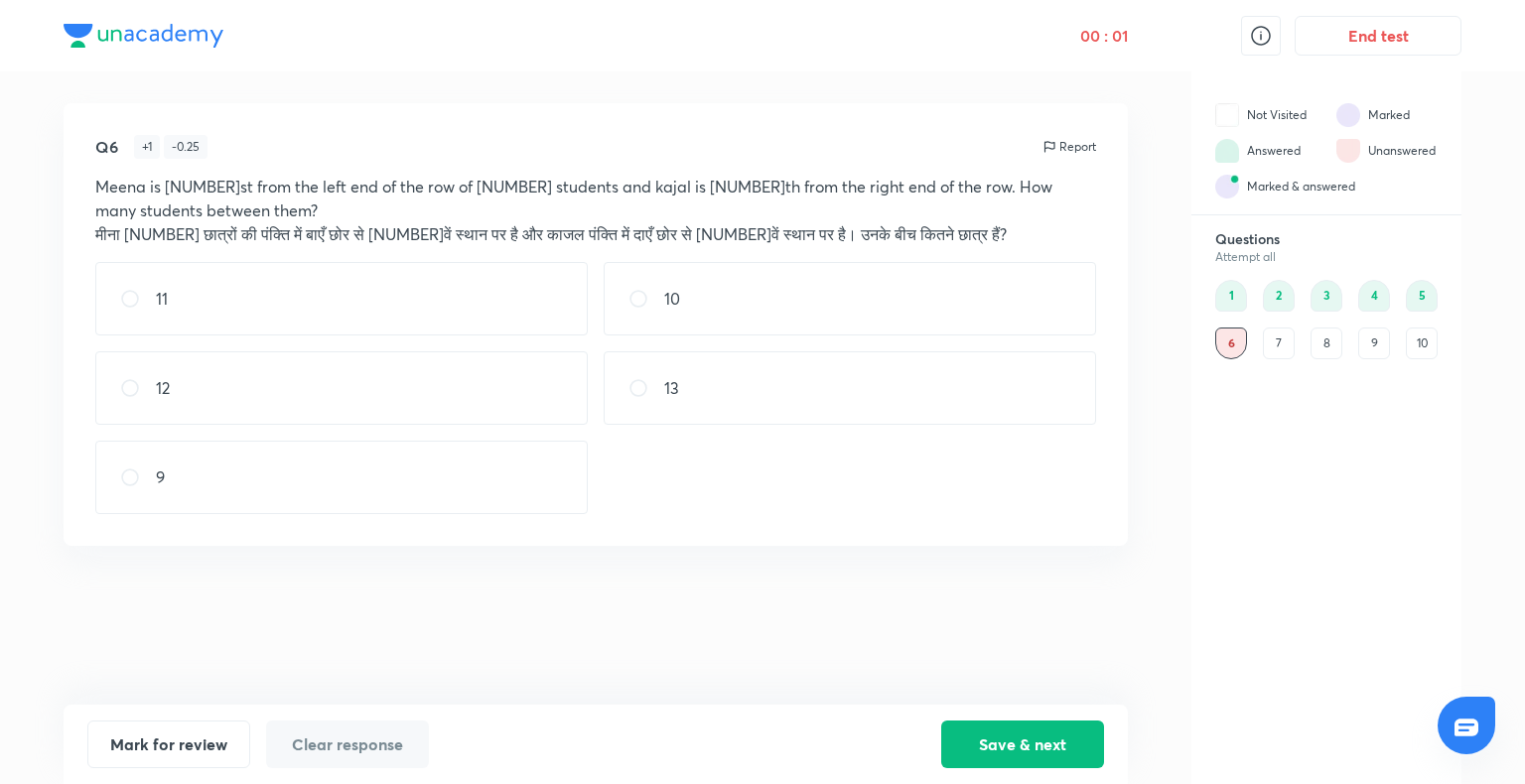 click on "12" at bounding box center (342, 388) 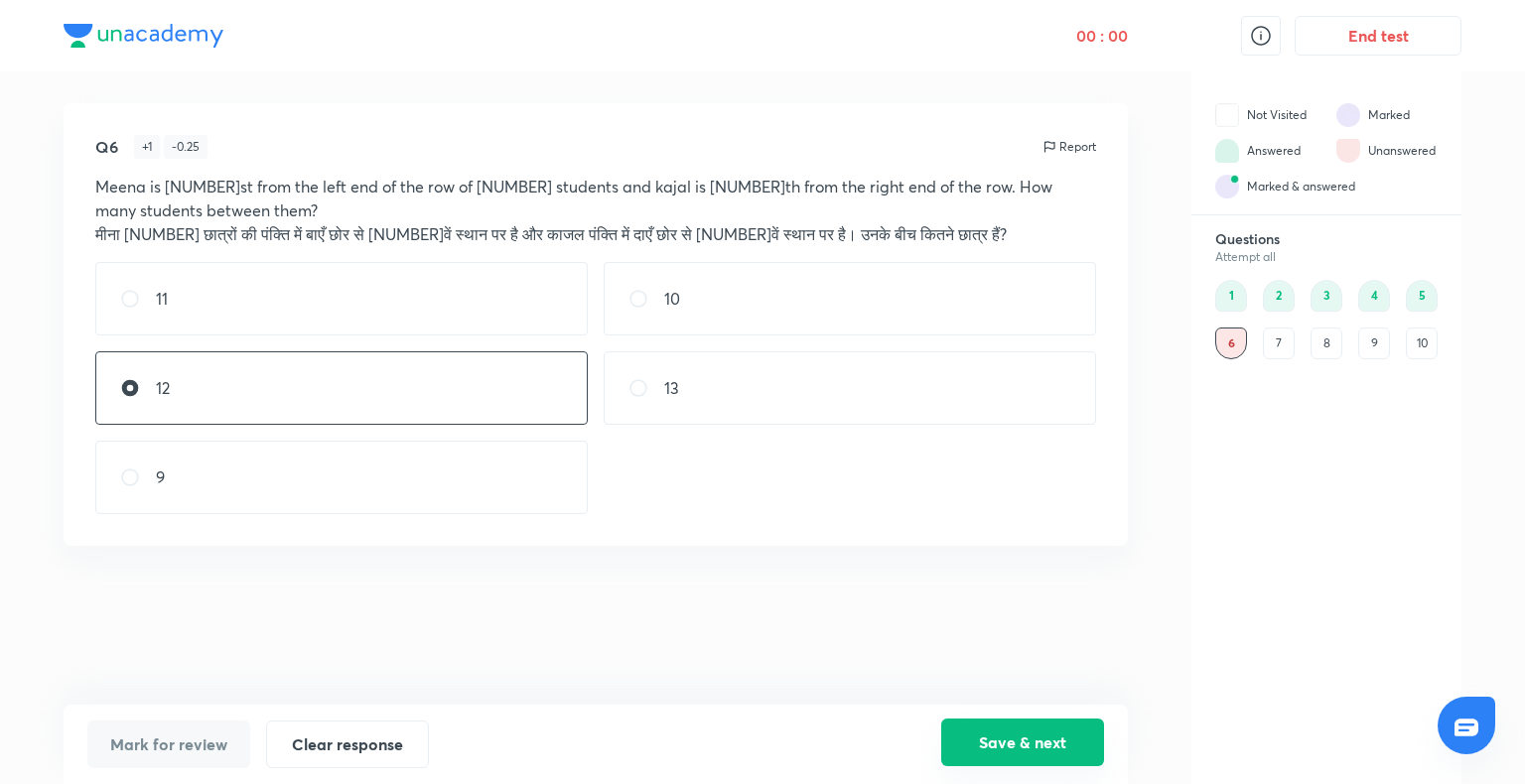 click on "Save & next" at bounding box center [1023, 742] 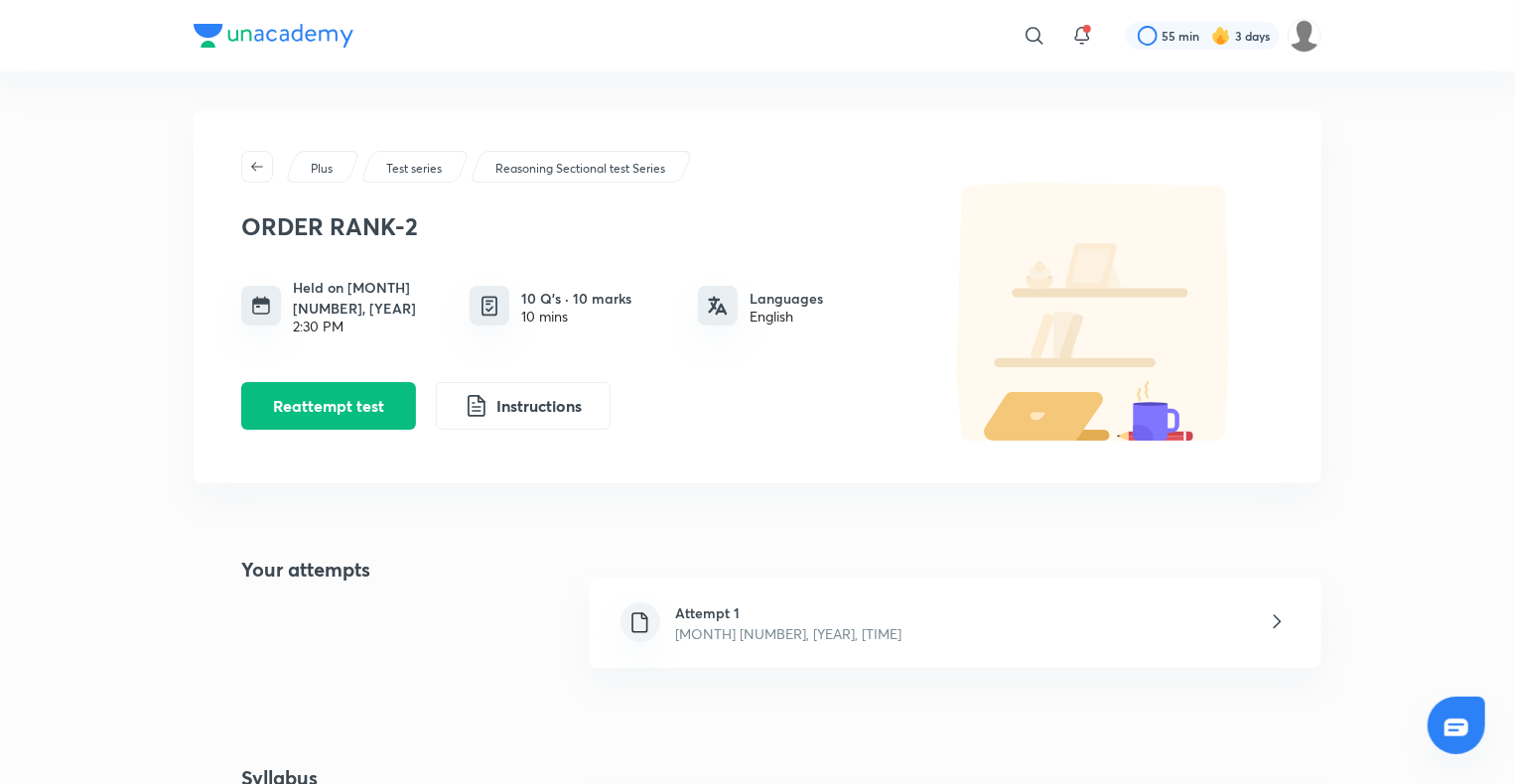 click on "Attempt [NUMBER] [MONTH] [YEAR], [TIME]" at bounding box center (955, 623) 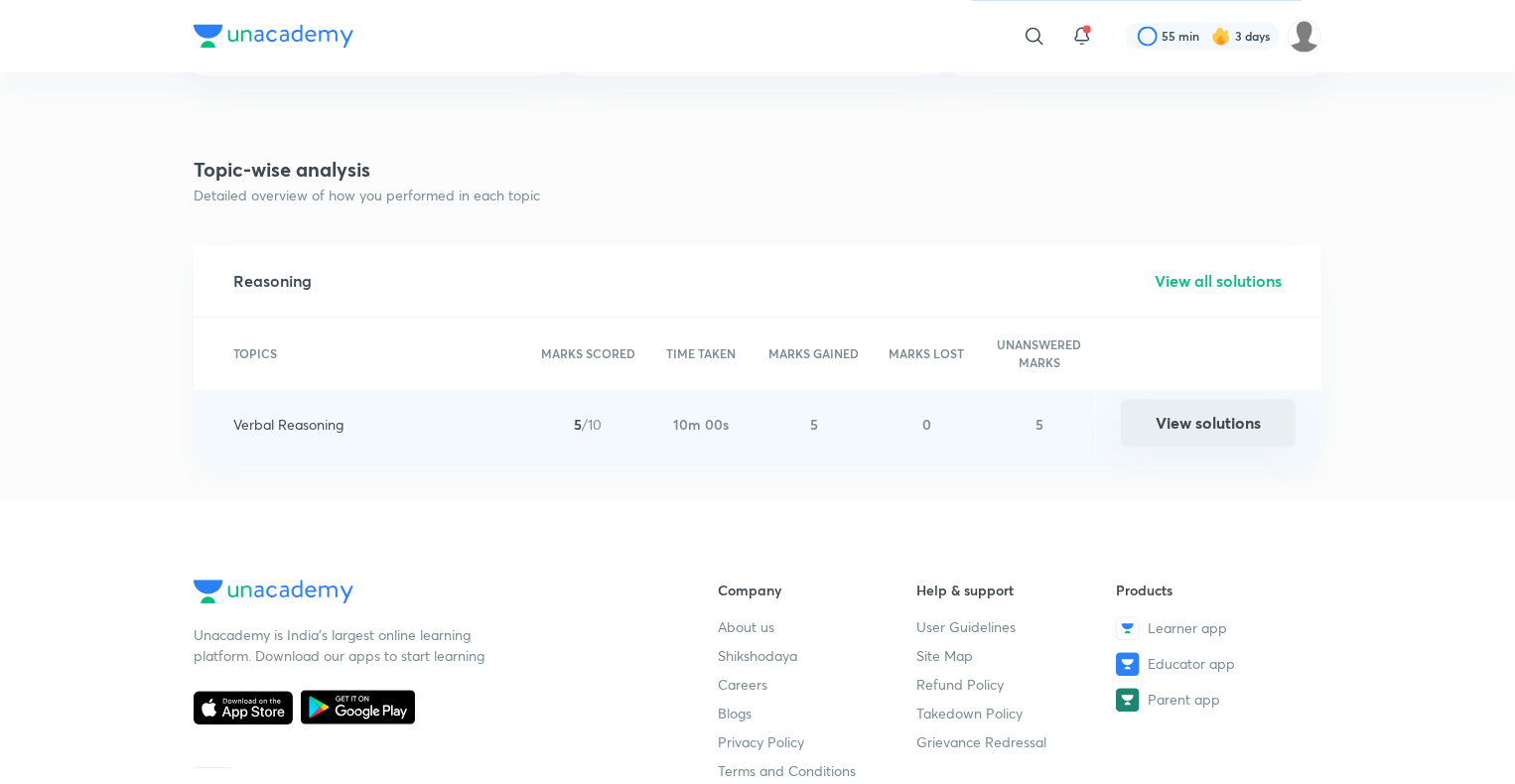 scroll, scrollTop: 2106, scrollLeft: 0, axis: vertical 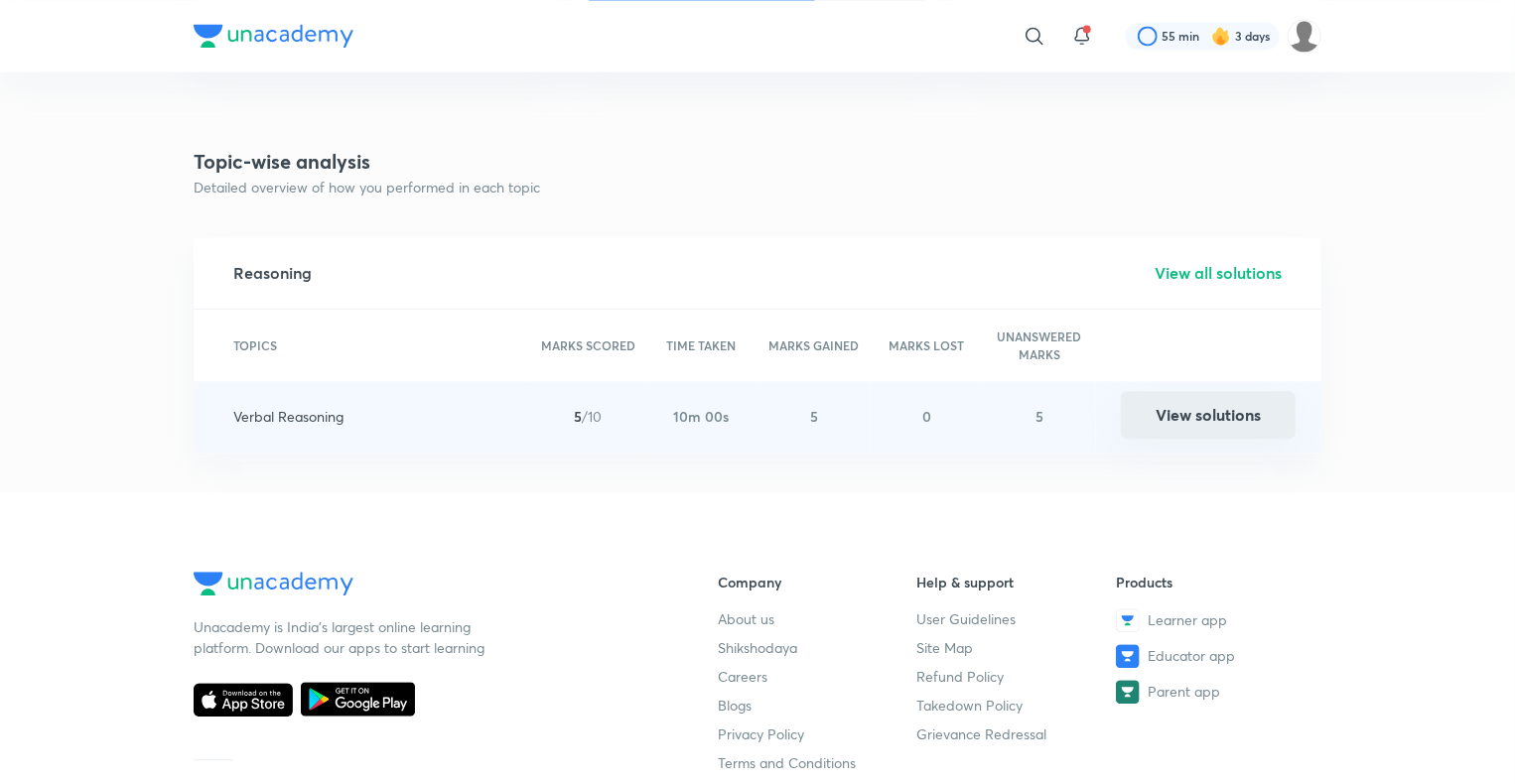 click on "View solutions" at bounding box center (1208, 415) 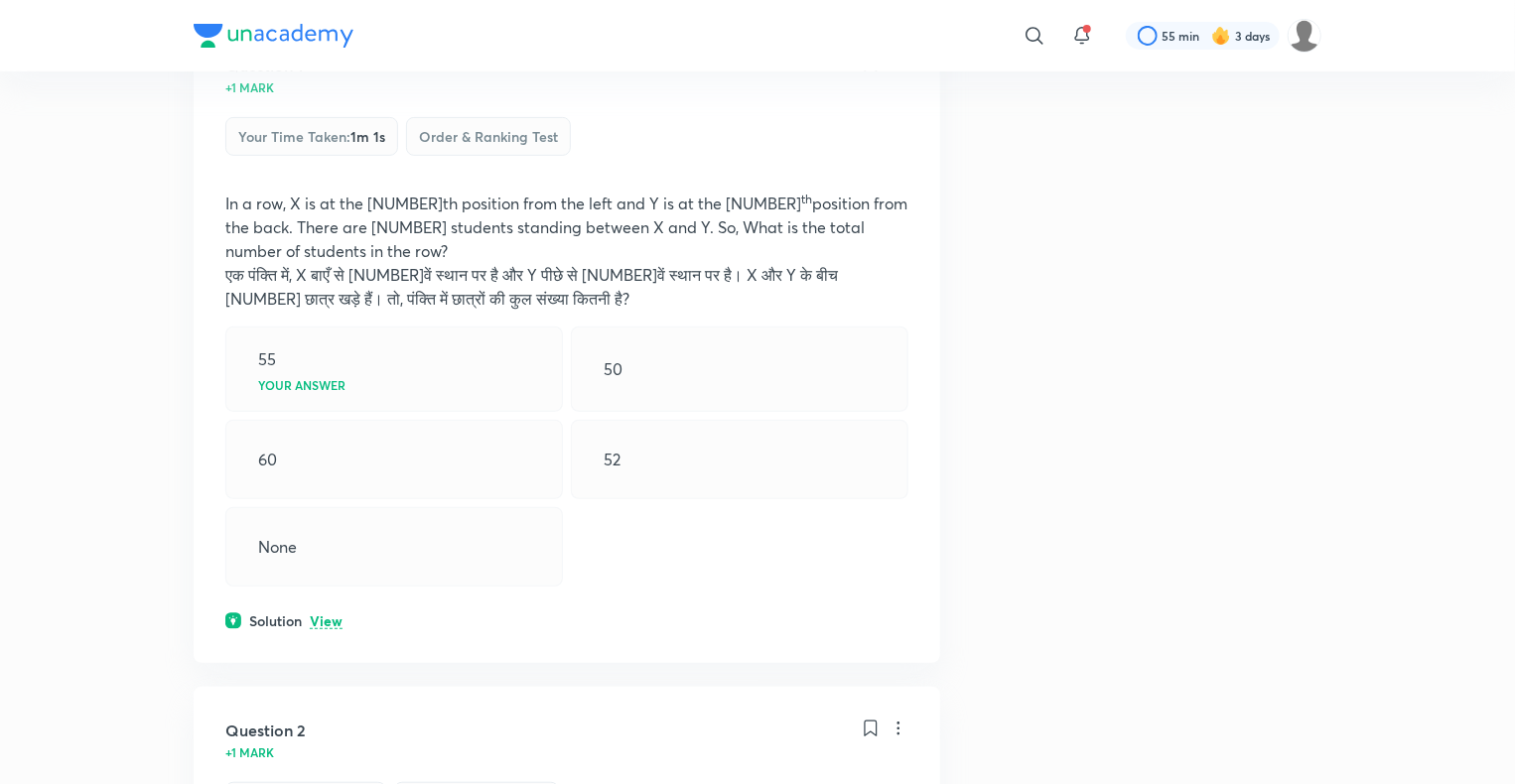 scroll, scrollTop: 0, scrollLeft: 0, axis: both 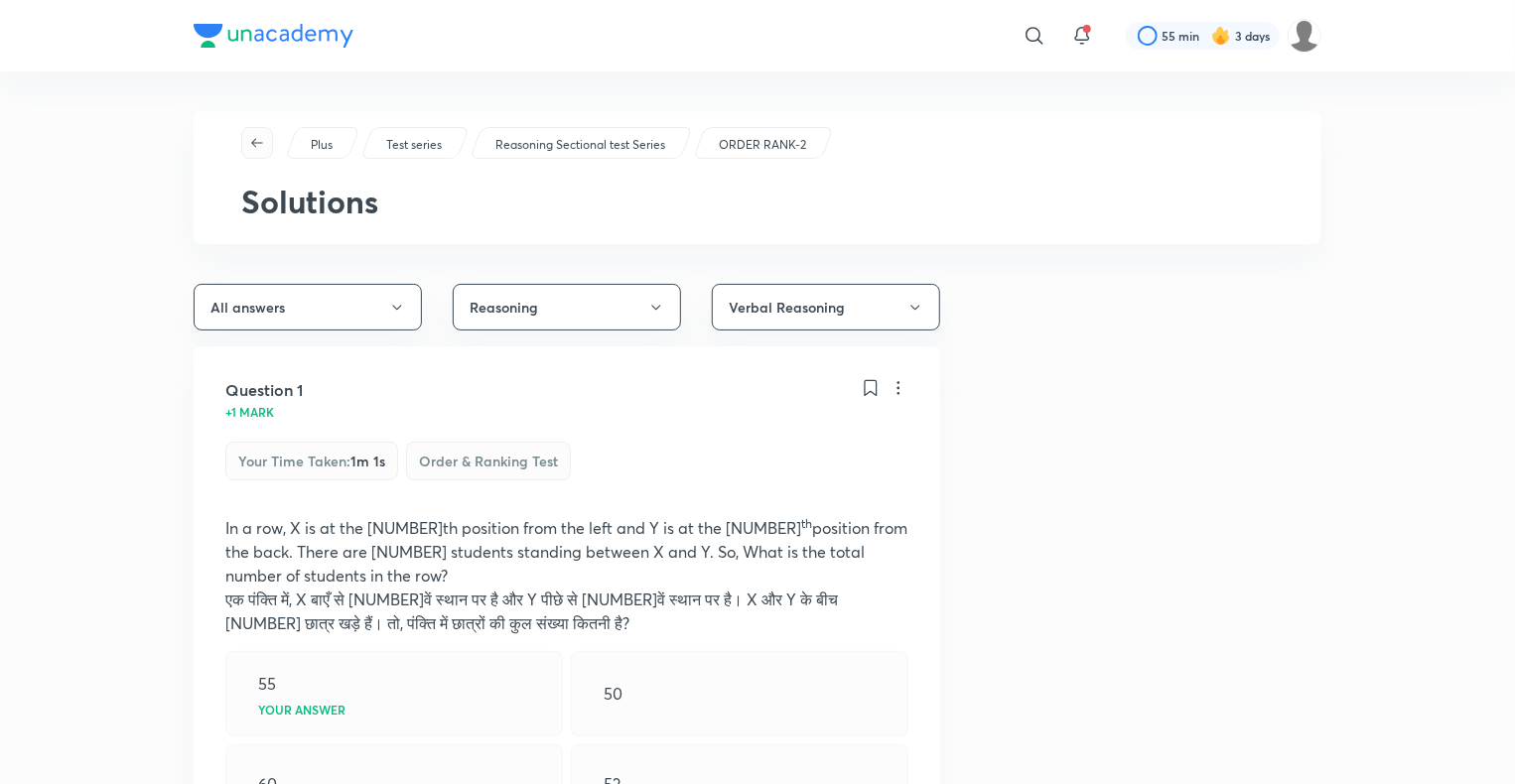 click at bounding box center (257, 143) 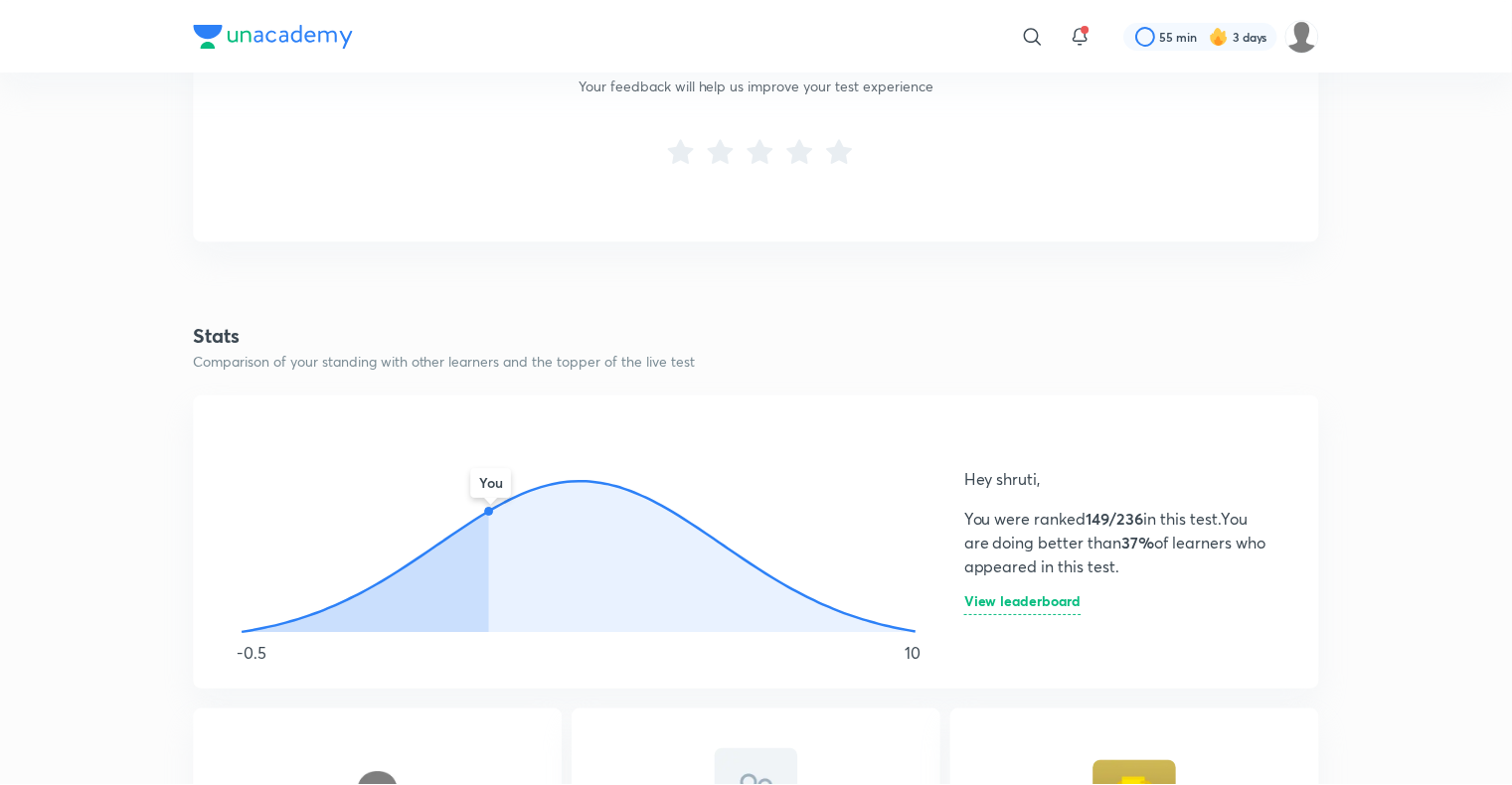 scroll, scrollTop: 0, scrollLeft: 0, axis: both 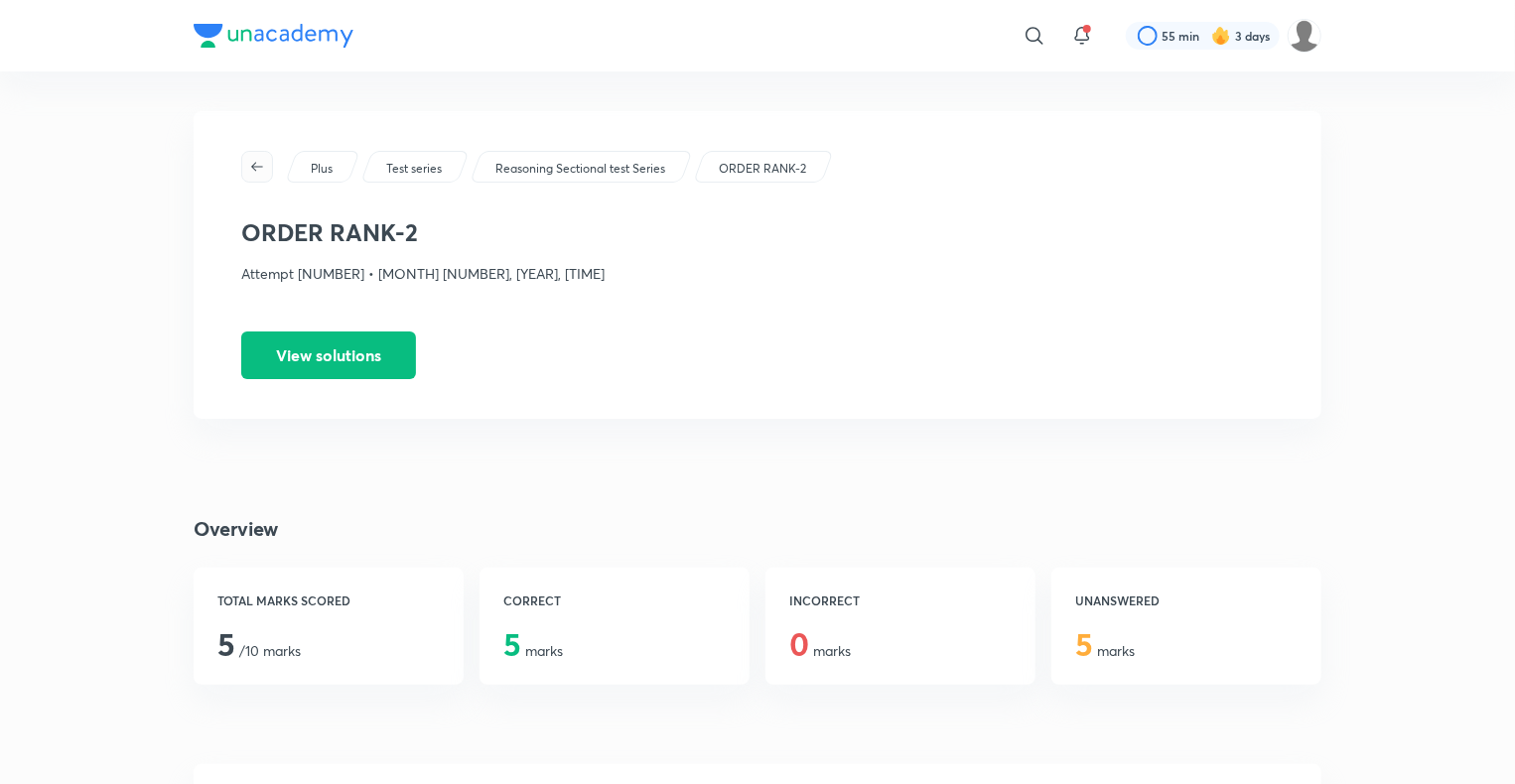 click 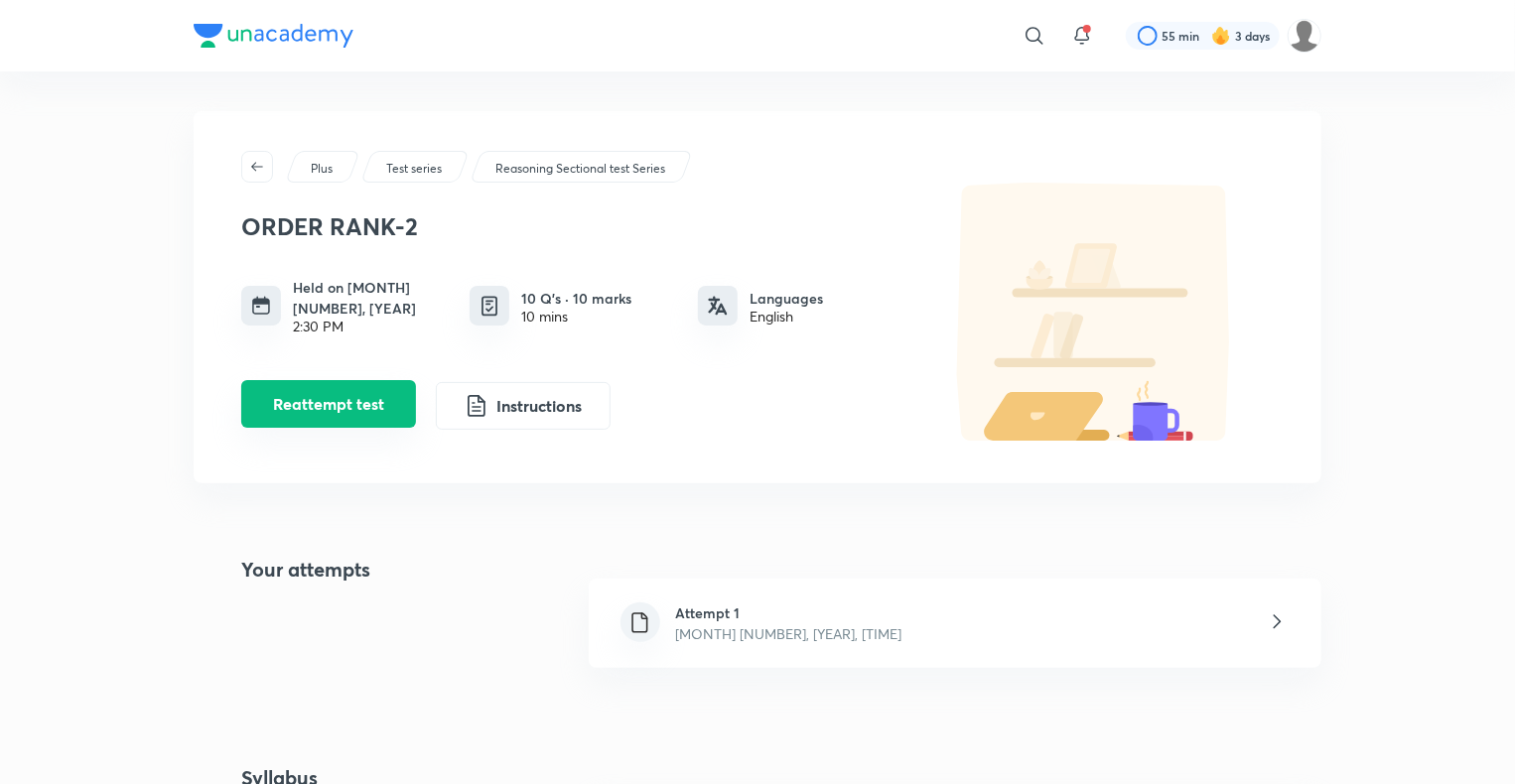 click on "Reattempt test" at bounding box center (329, 404) 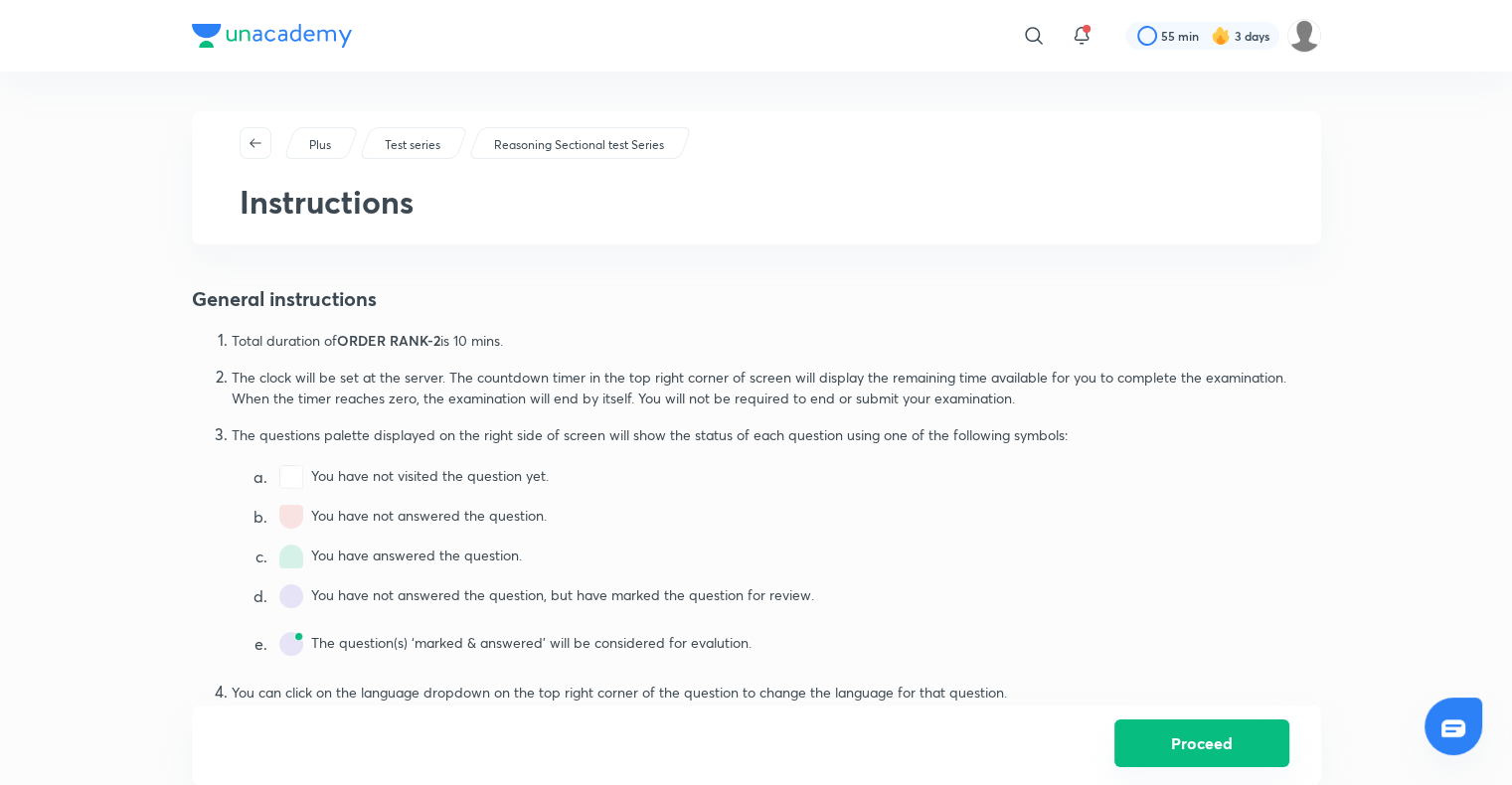 click on "Proceed" at bounding box center (1202, 743) 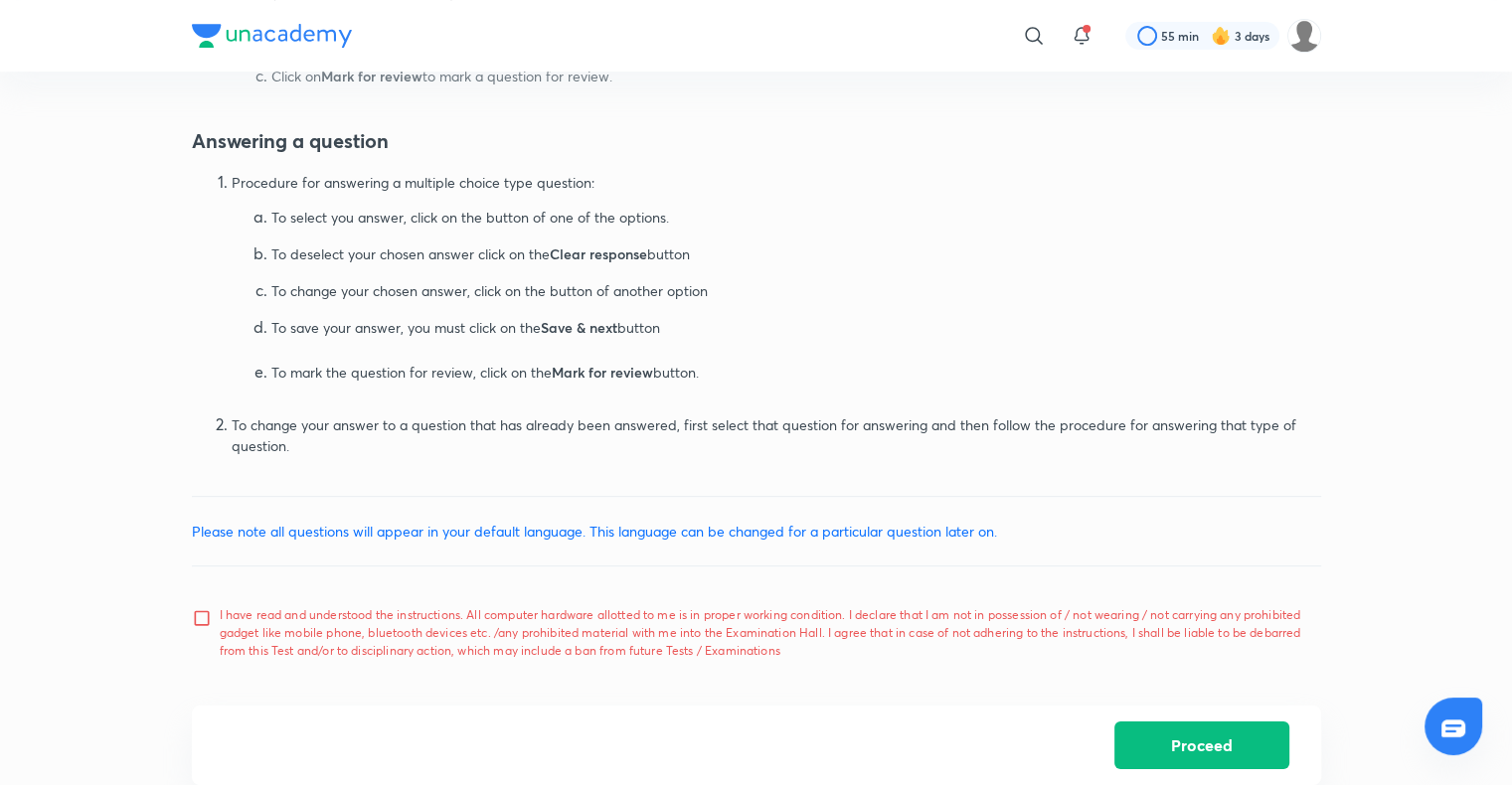scroll, scrollTop: 885, scrollLeft: 0, axis: vertical 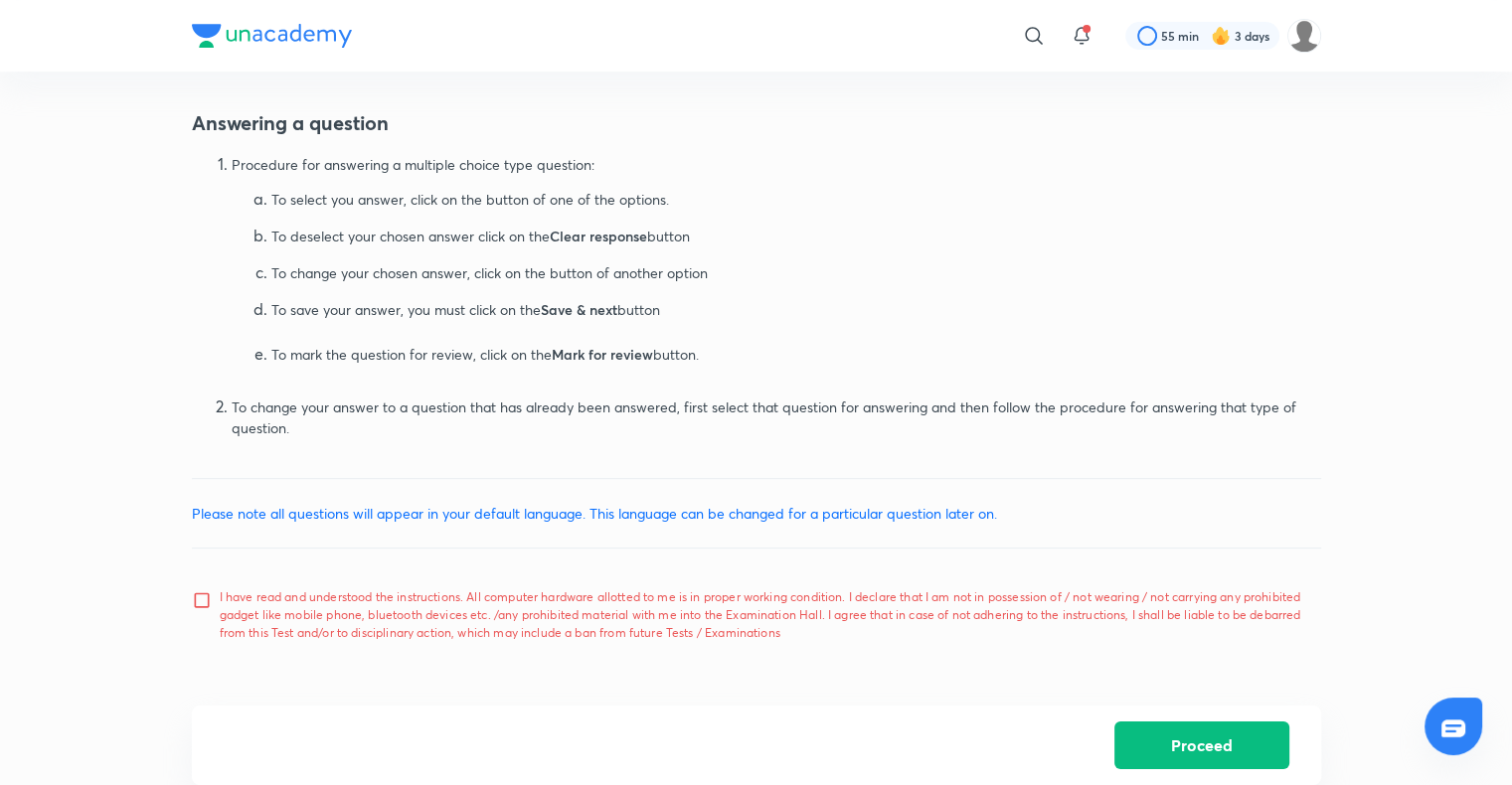 click on "I have read and understood the instructions. All computer hardware allotted to me is in proper working condition. I declare that I am not in possession of / not wearing / not carrying any prohibited gadget like mobile phone, bluetooth devices etc. /any prohibited material with me into the Examination Hall. I agree that in case of not adhering to the instructions, I shall be liable to be debarred from this Test and/or to disciplinary action, which may include a ban from future Tests / Examinations" at bounding box center [206, 615] 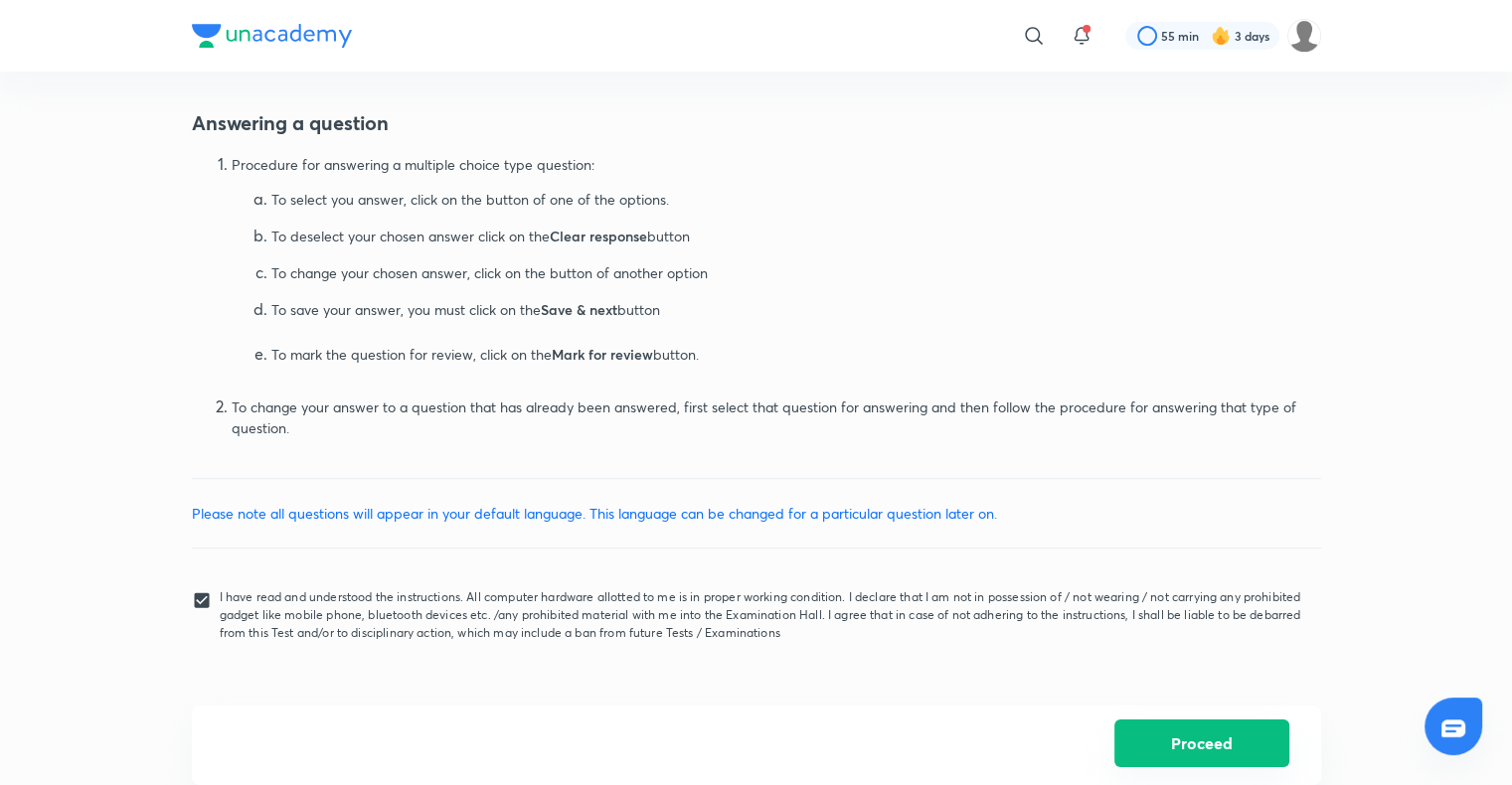 click on "Proceed" at bounding box center (1202, 743) 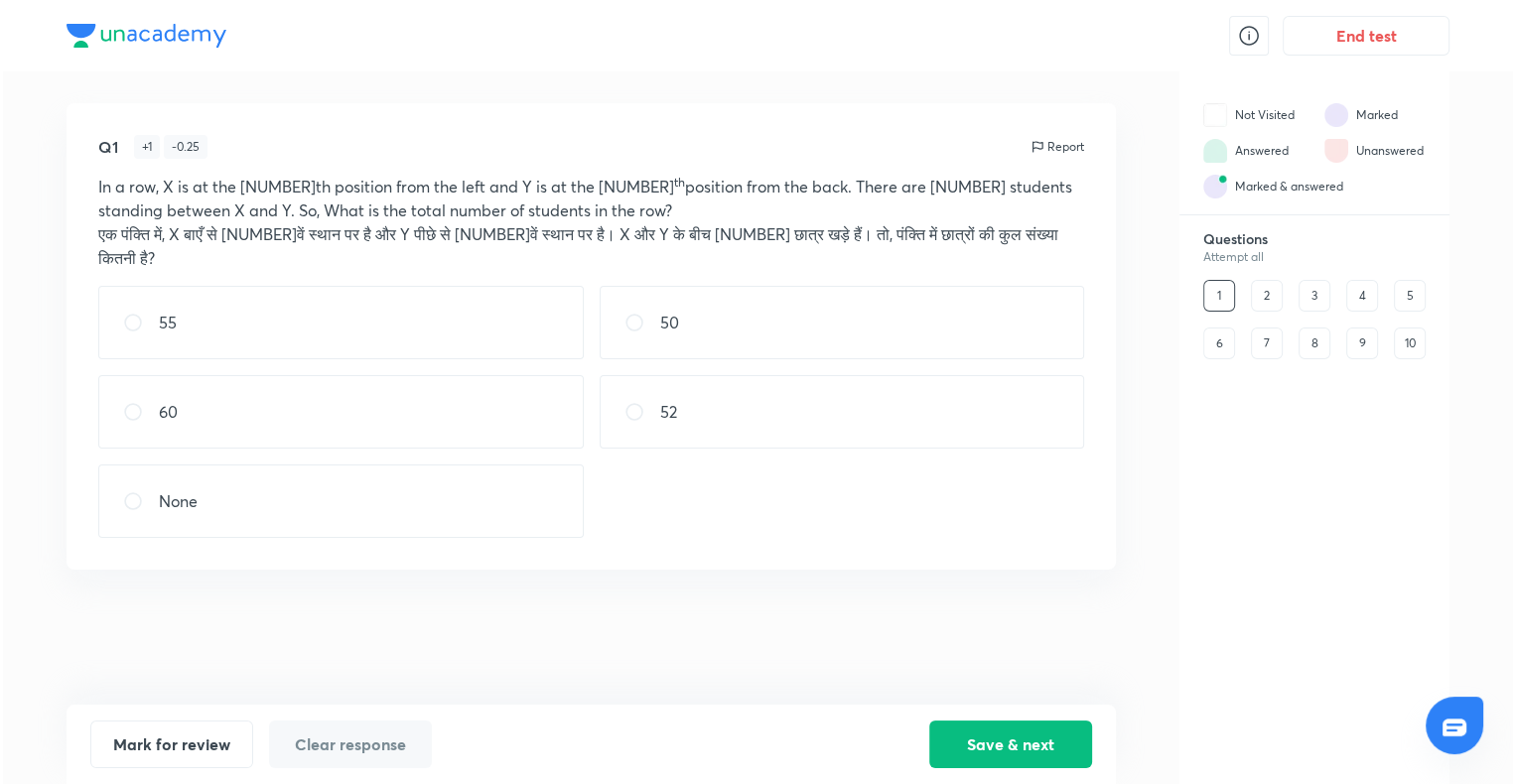 scroll, scrollTop: 0, scrollLeft: 0, axis: both 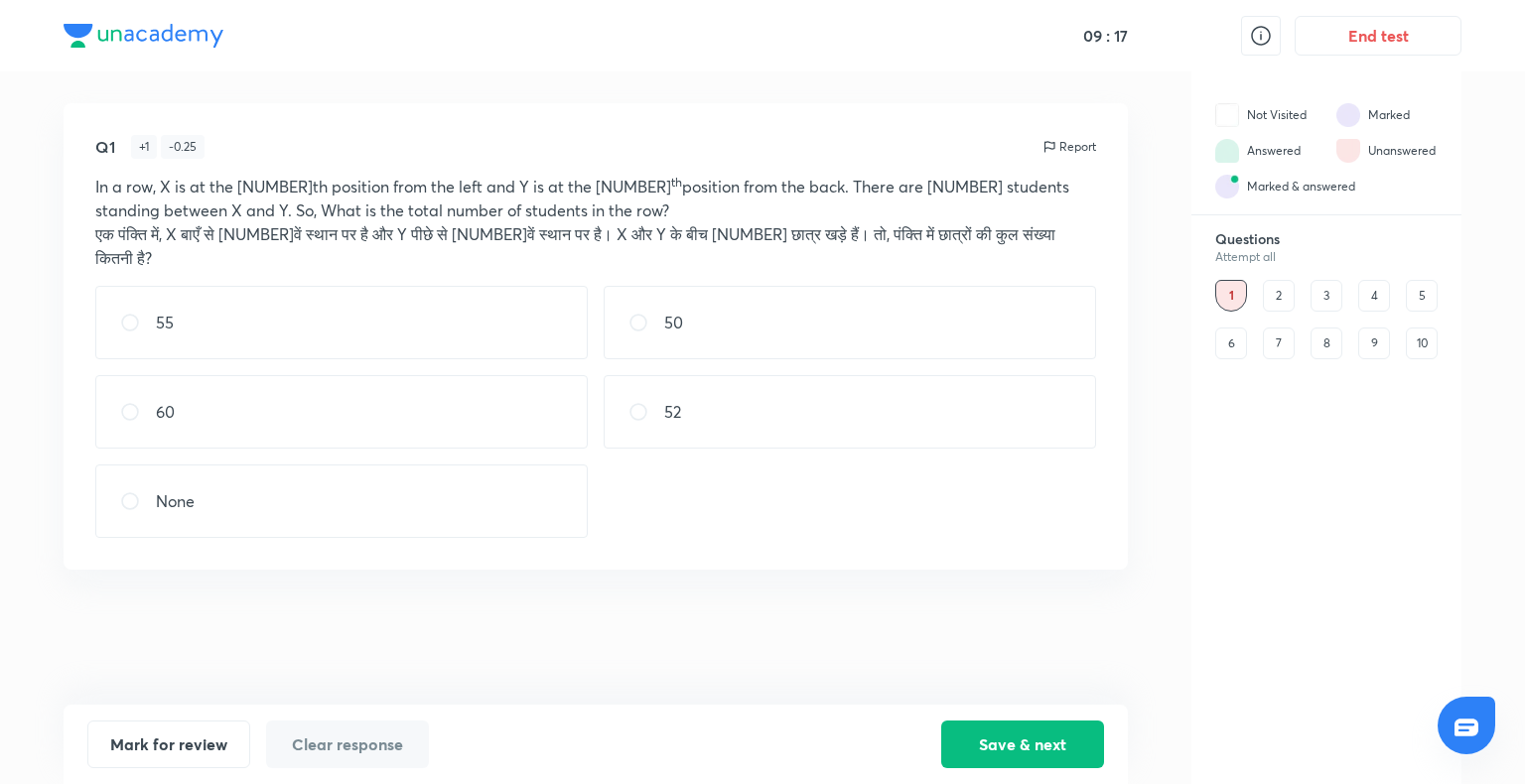 click on "Q[NUMBER] + [NUMBER] - [NUMBER] Report In a row, X is at the [NUMBER]th position from the left and Y is at the [NUMBER] th position from the back. There are [NUMBER] students standing between X and Y. So, What is the total number of students in the row? एक पंक्ति में, X बाएँ से [NUMBER]वें स्थान पर है और Y पीछे से [NUMBER]वें स्थान पर है। X और Y के बीच [NUMBER] छात्र खड़े हैं। तो, पंक्ति में छात्रों की कुल संख्या कितनी है? [NUMBER] [NUMBER] [NUMBER] [NUMBER] None" at bounding box center (596, 404) 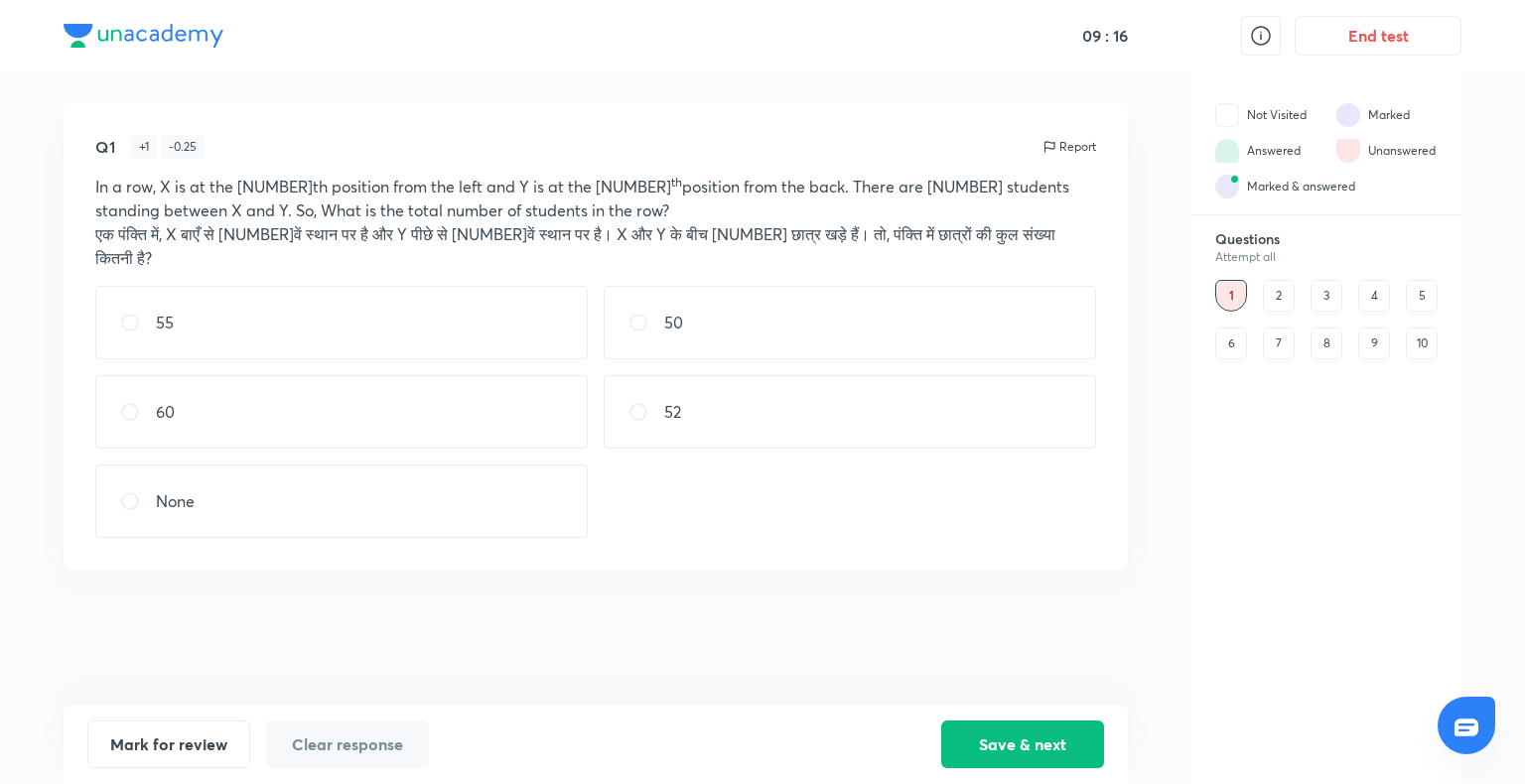 click on "55" at bounding box center (342, 323) 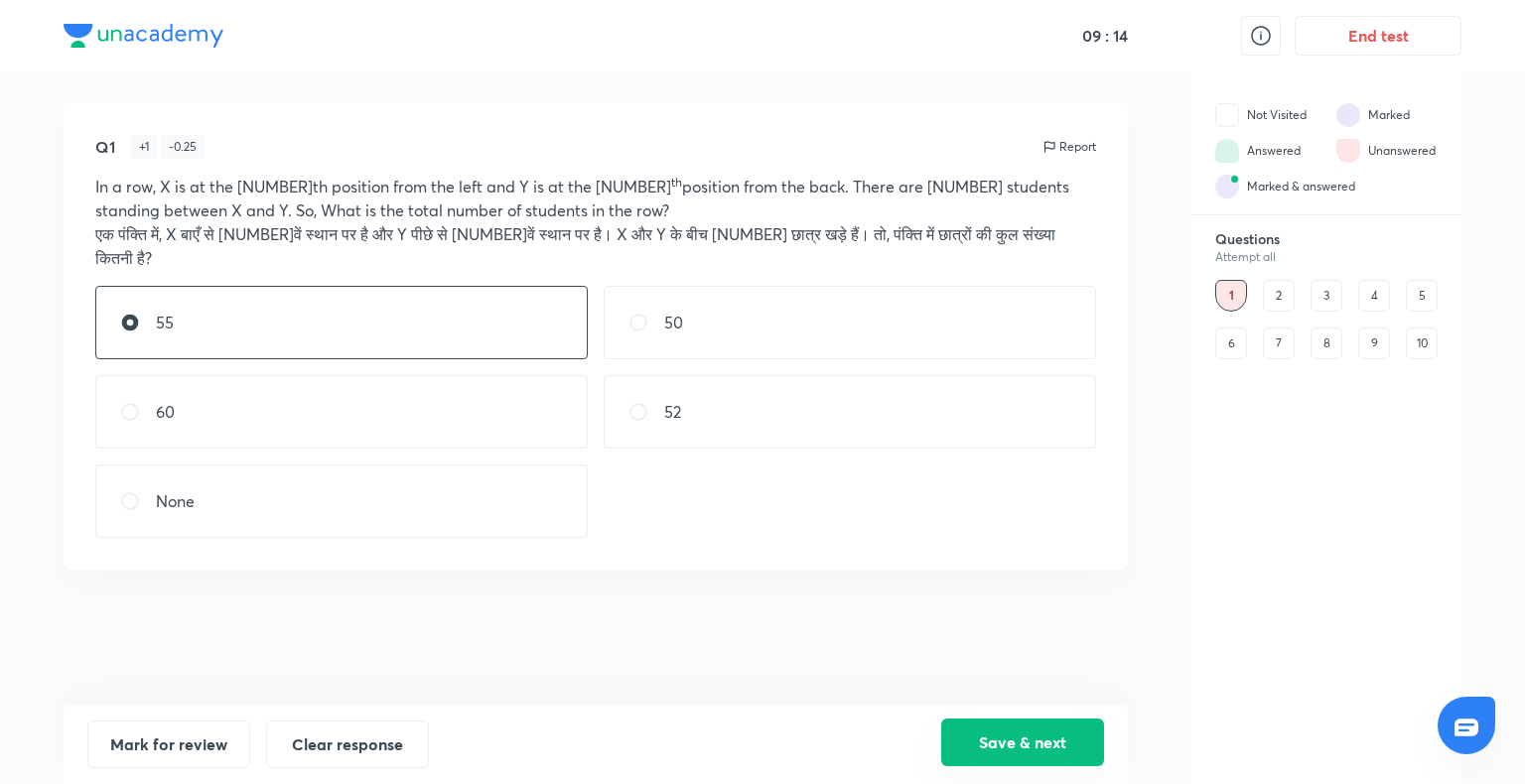 click on "Save & next" at bounding box center [1023, 742] 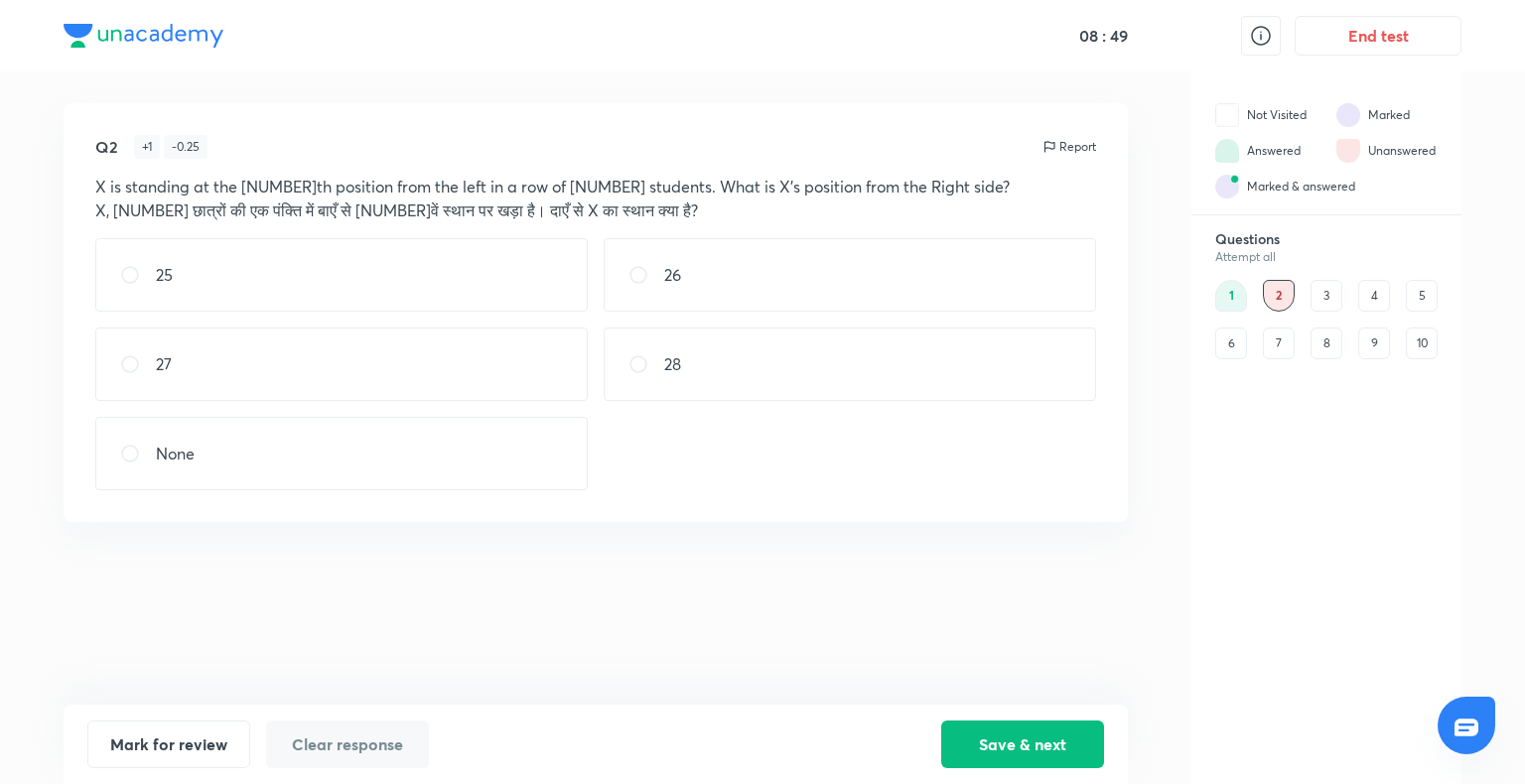 click on "28" at bounding box center (850, 364) 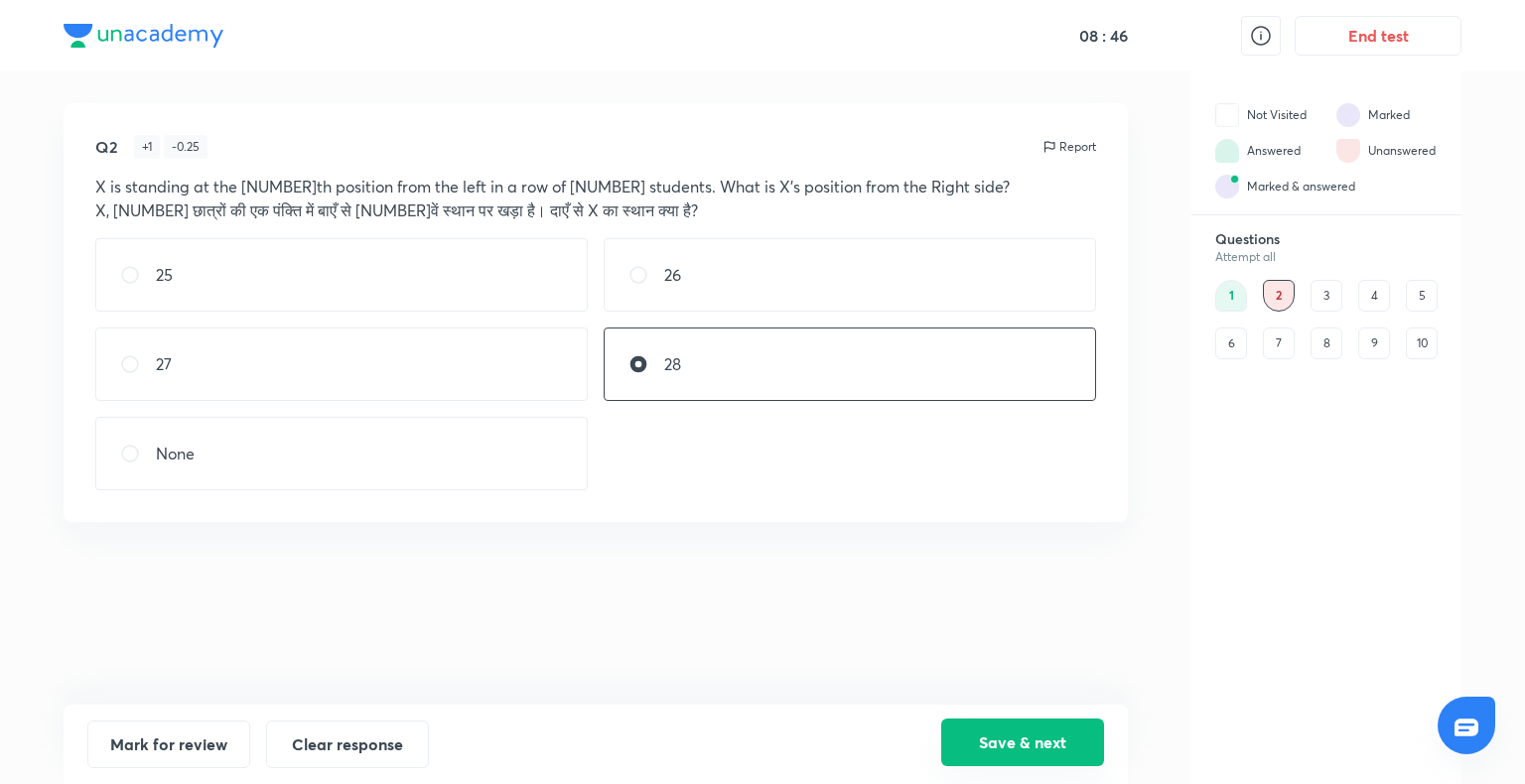click on "Save & next" at bounding box center [1023, 742] 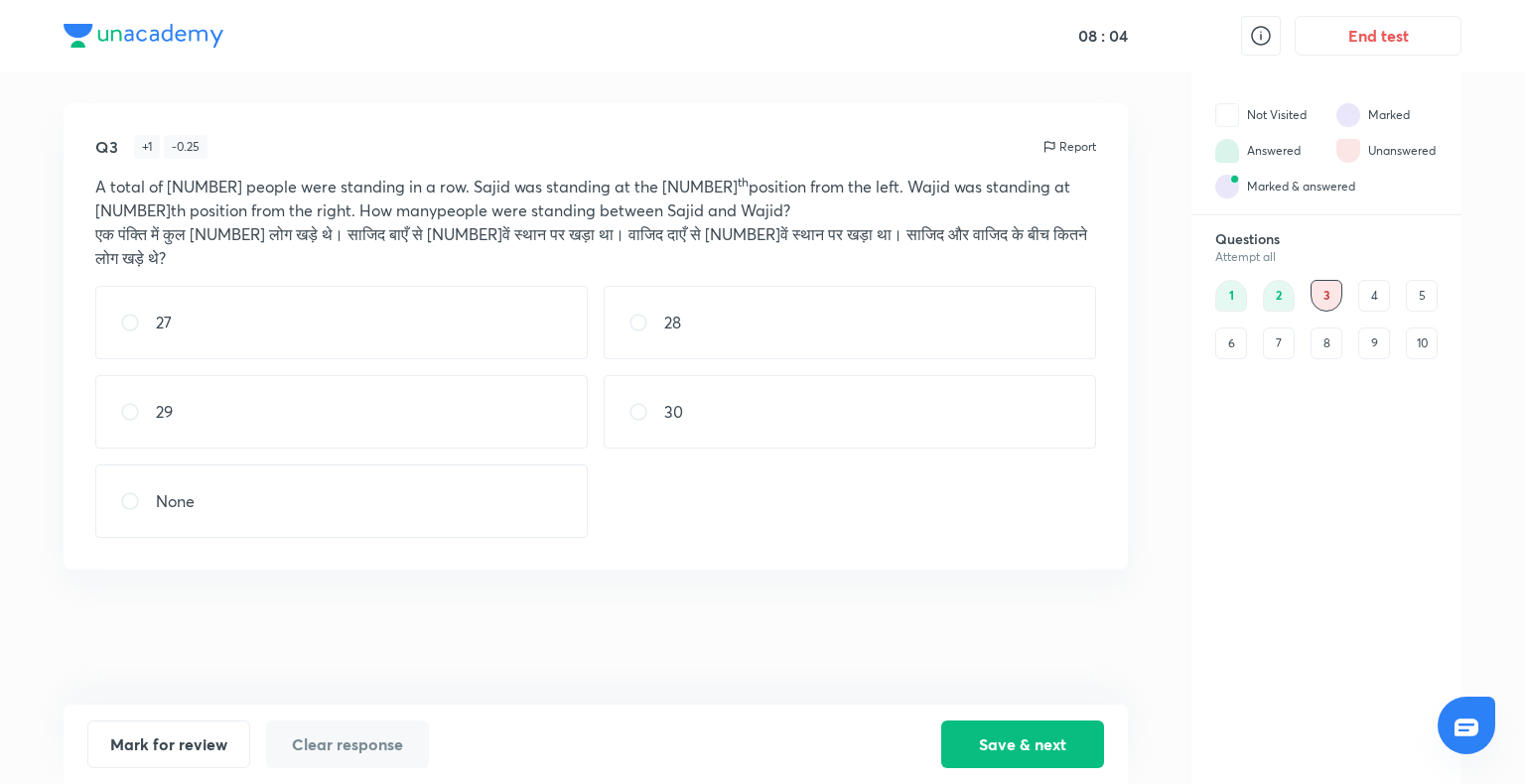 click on "29" at bounding box center [342, 412] 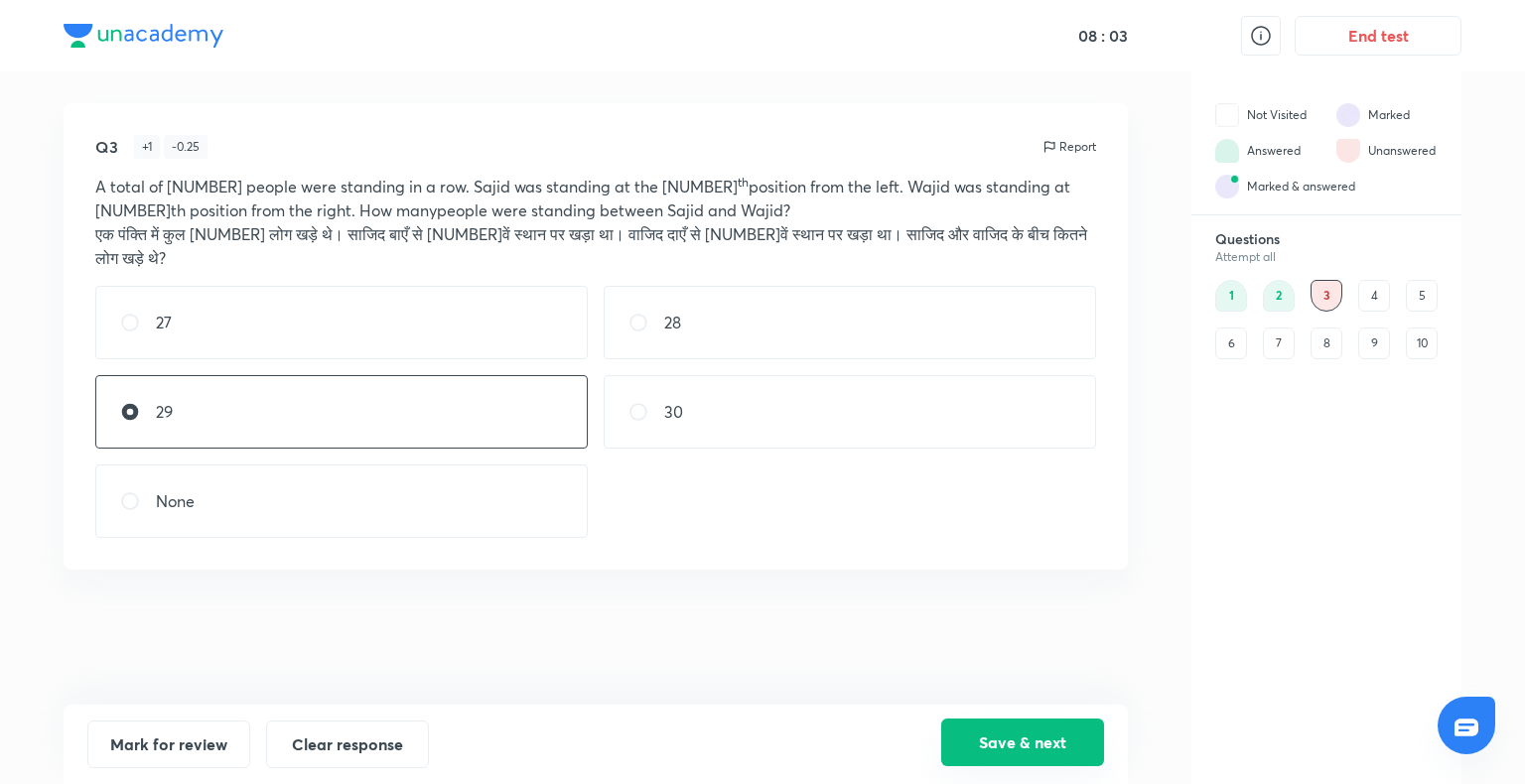 click on "Save & next" at bounding box center (1023, 742) 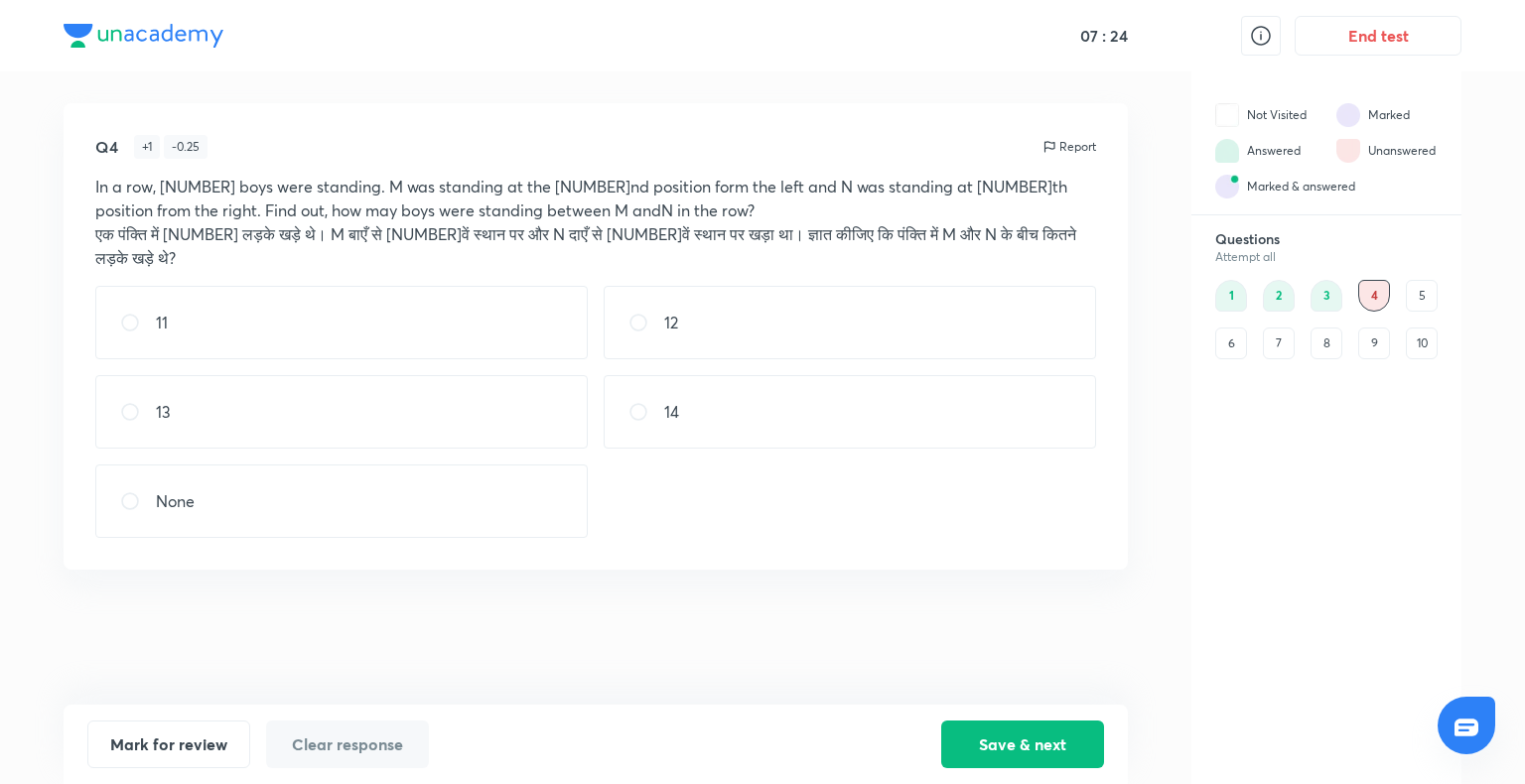 click on "14" at bounding box center (850, 412) 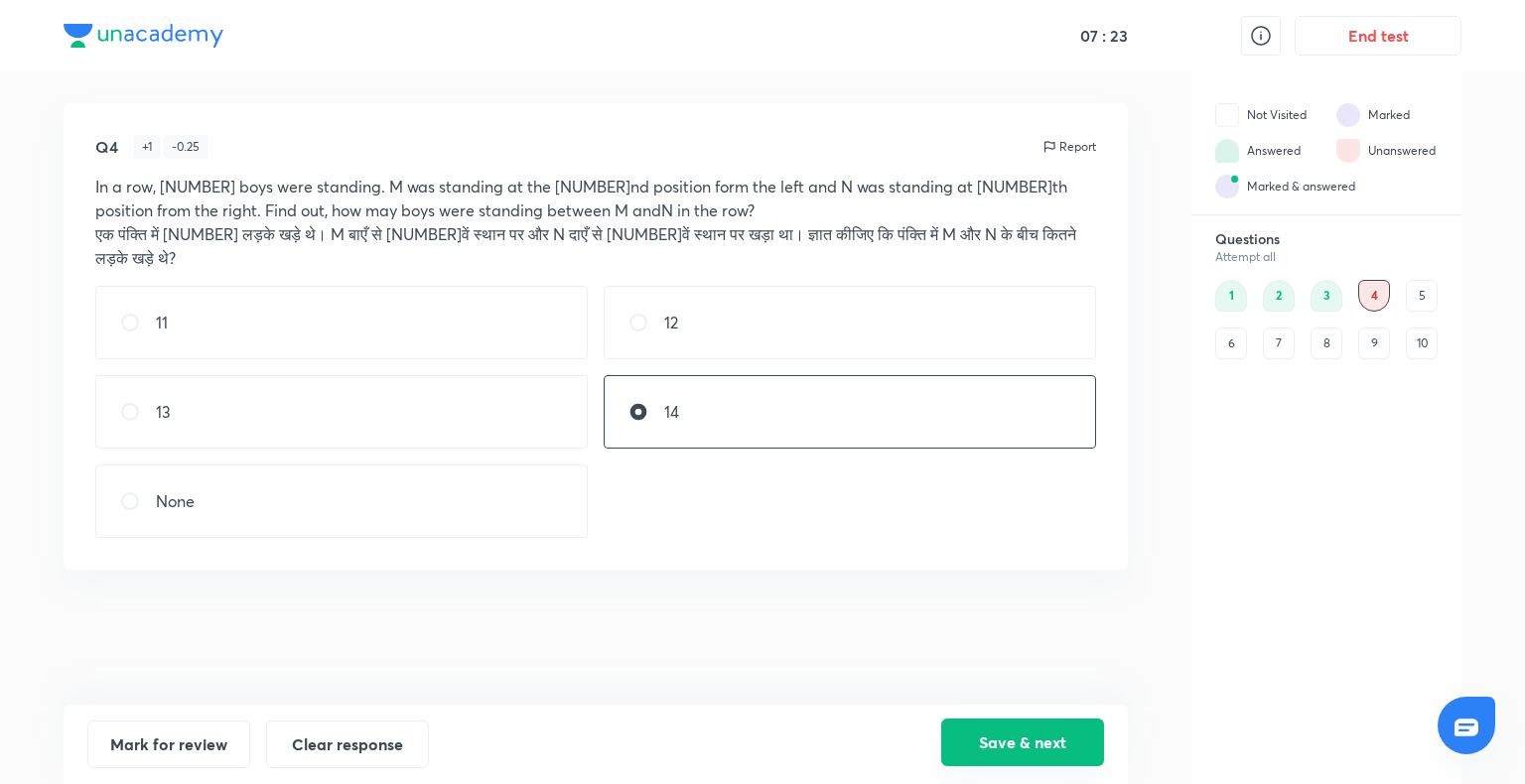 click on "Save & next" at bounding box center (1023, 742) 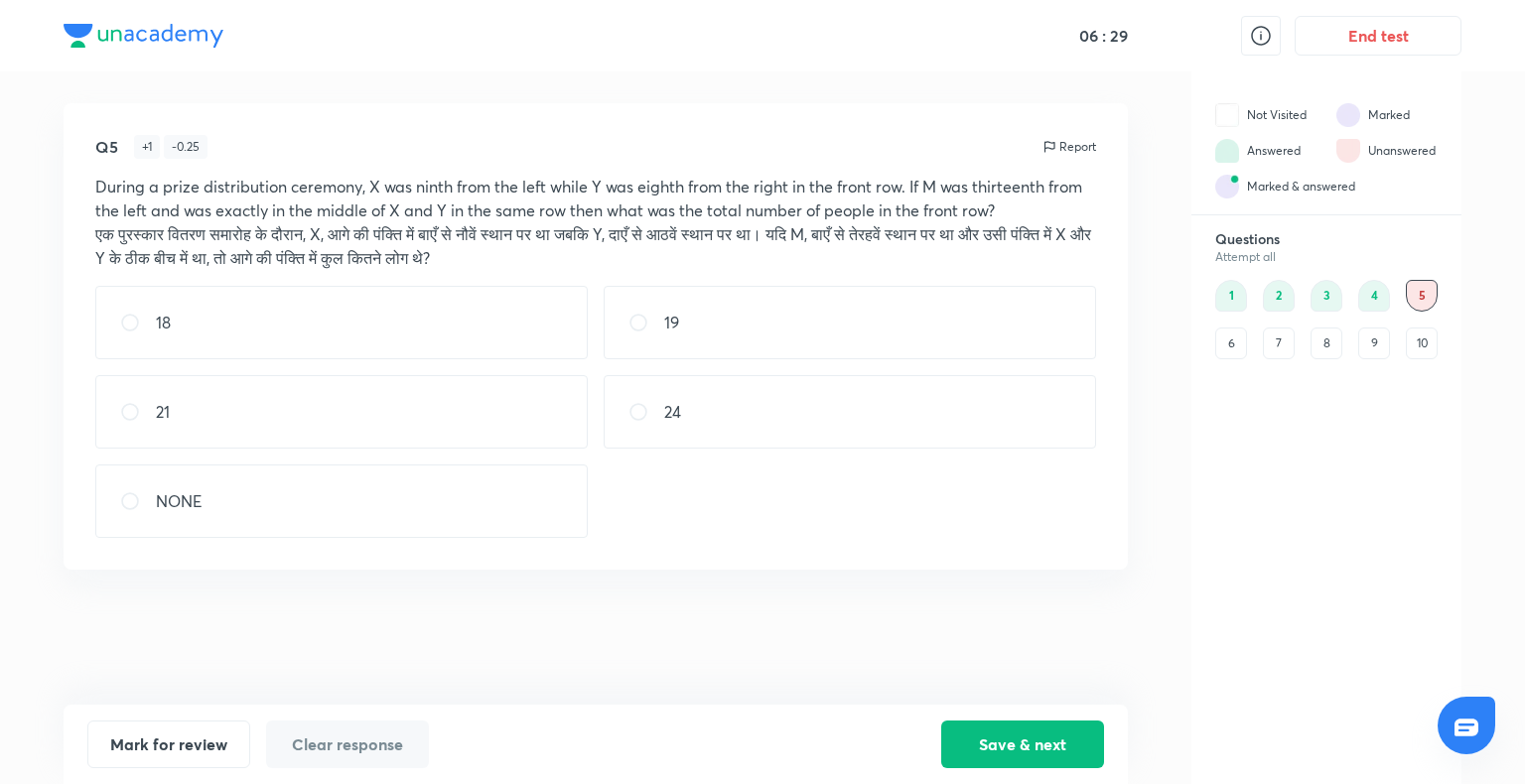 click on "24" at bounding box center [850, 412] 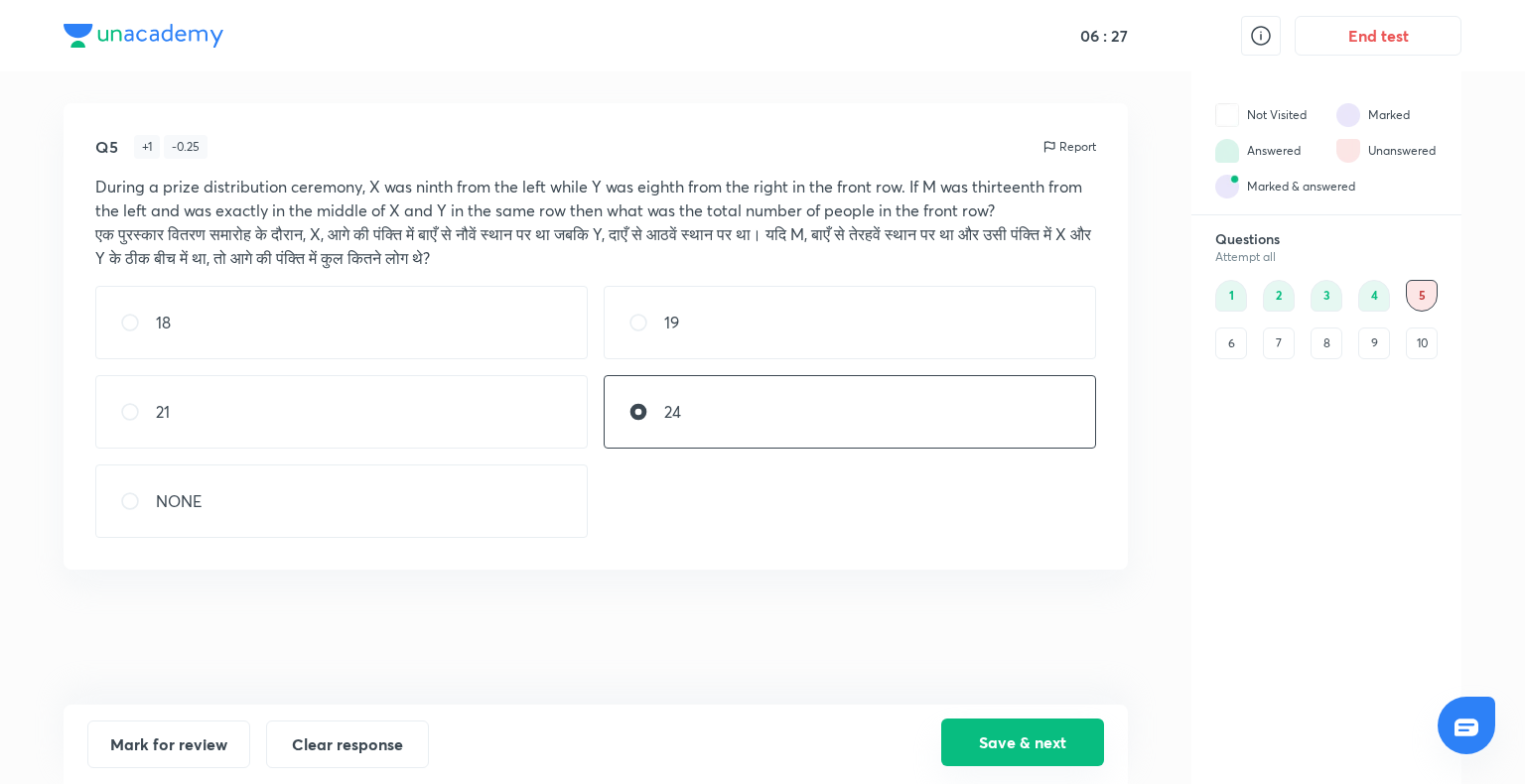 click on "Save & next" at bounding box center (1023, 742) 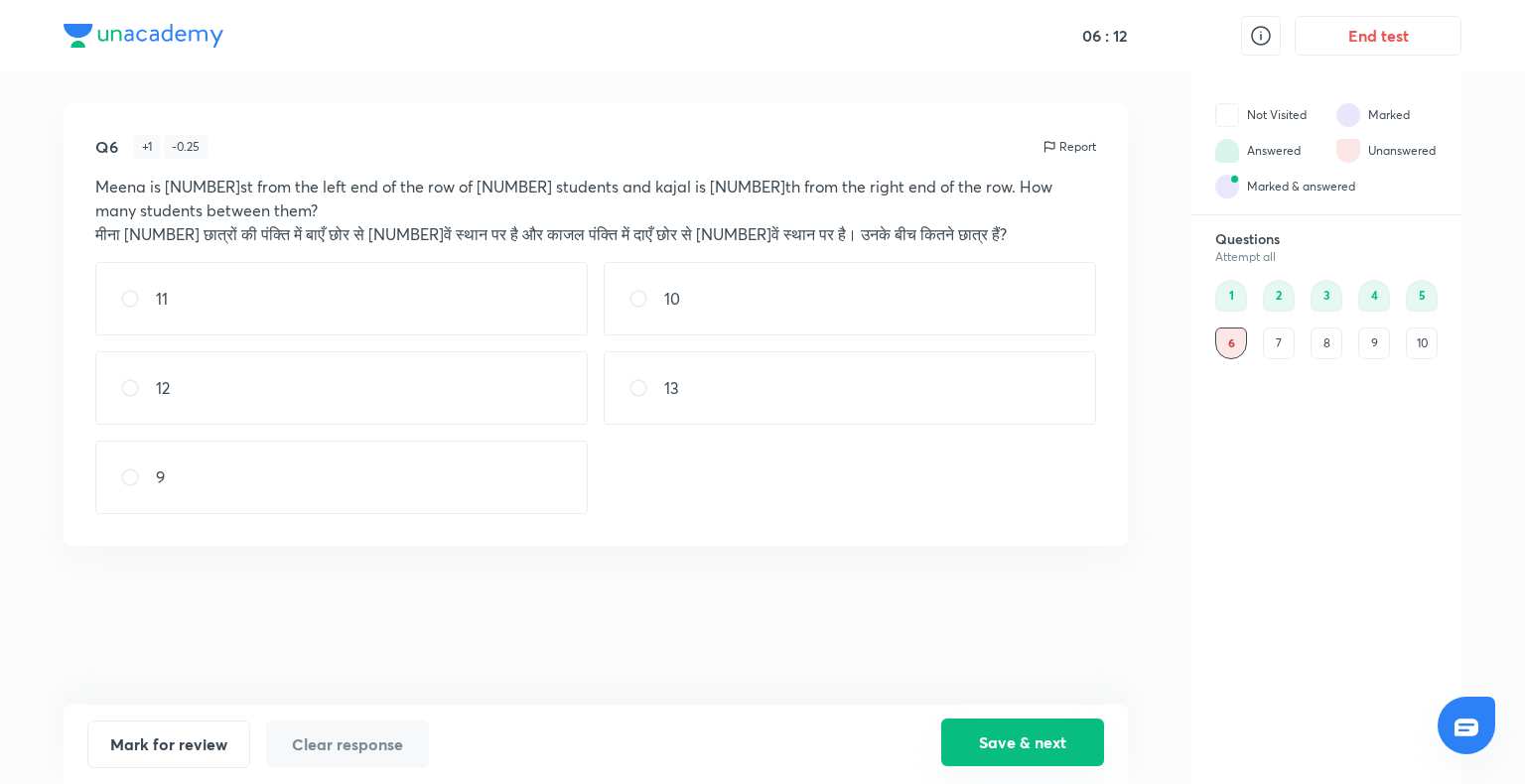 type 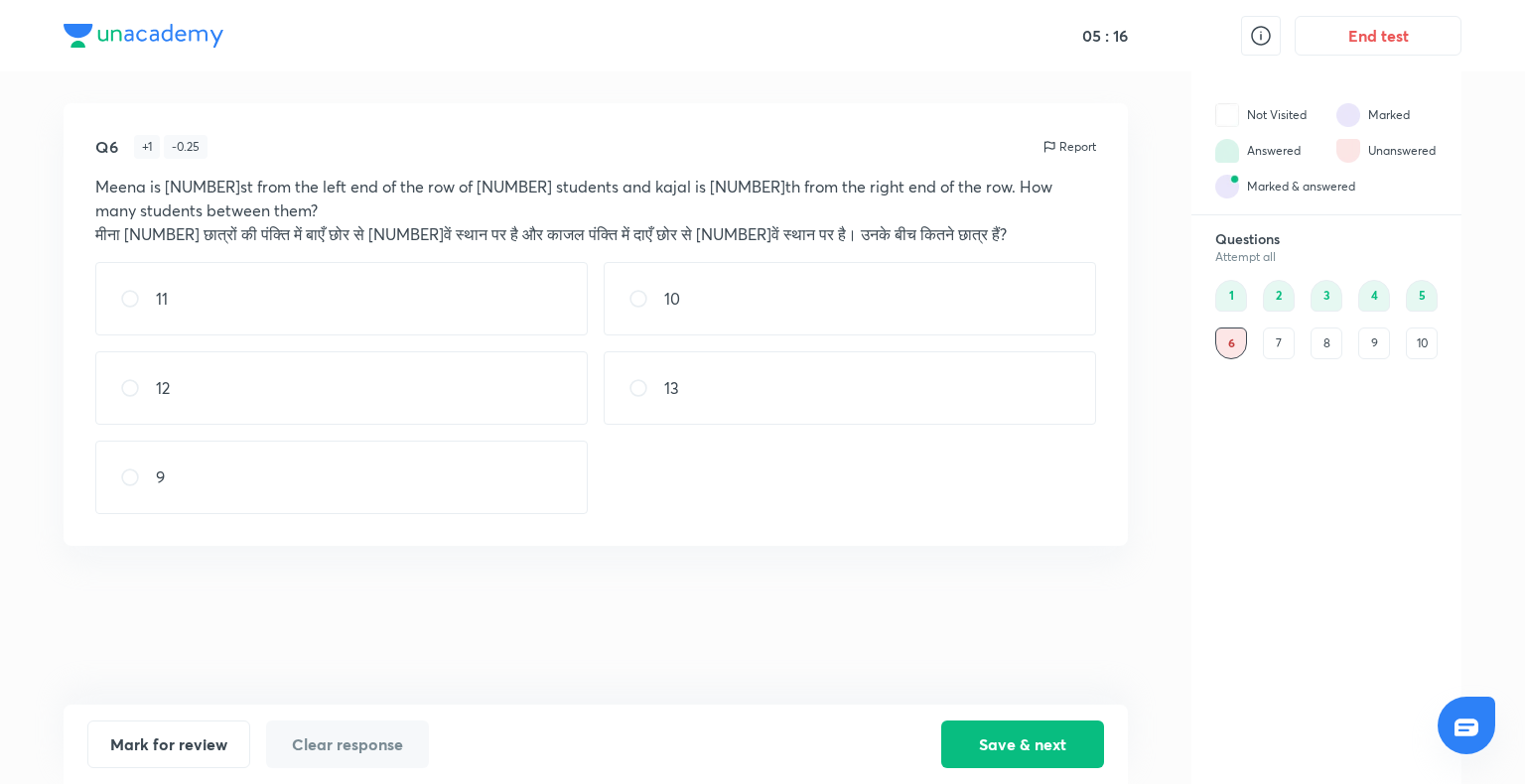 click on "12" at bounding box center (342, 388) 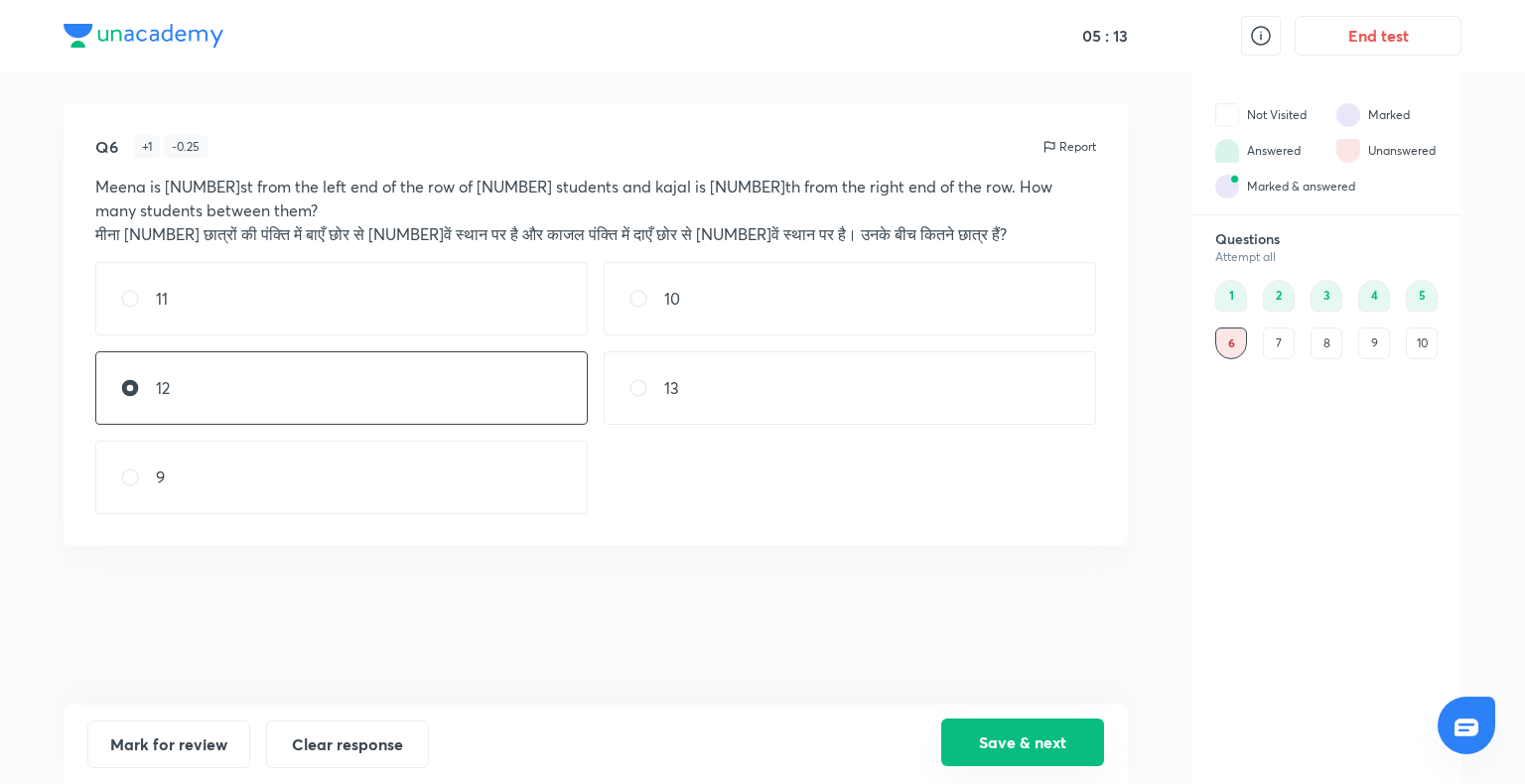 click on "Save & next" at bounding box center (1023, 742) 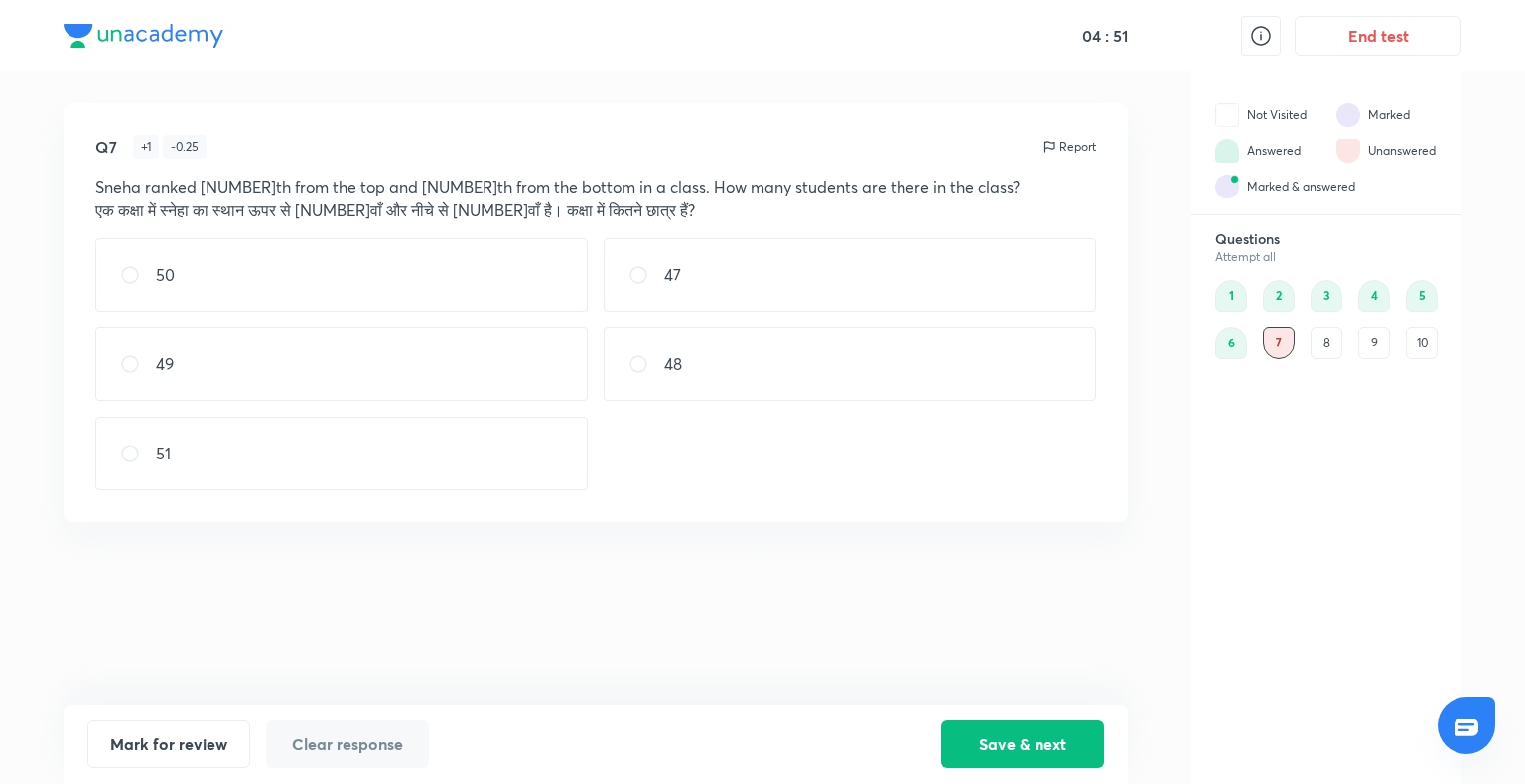 click on "50" at bounding box center (342, 275) 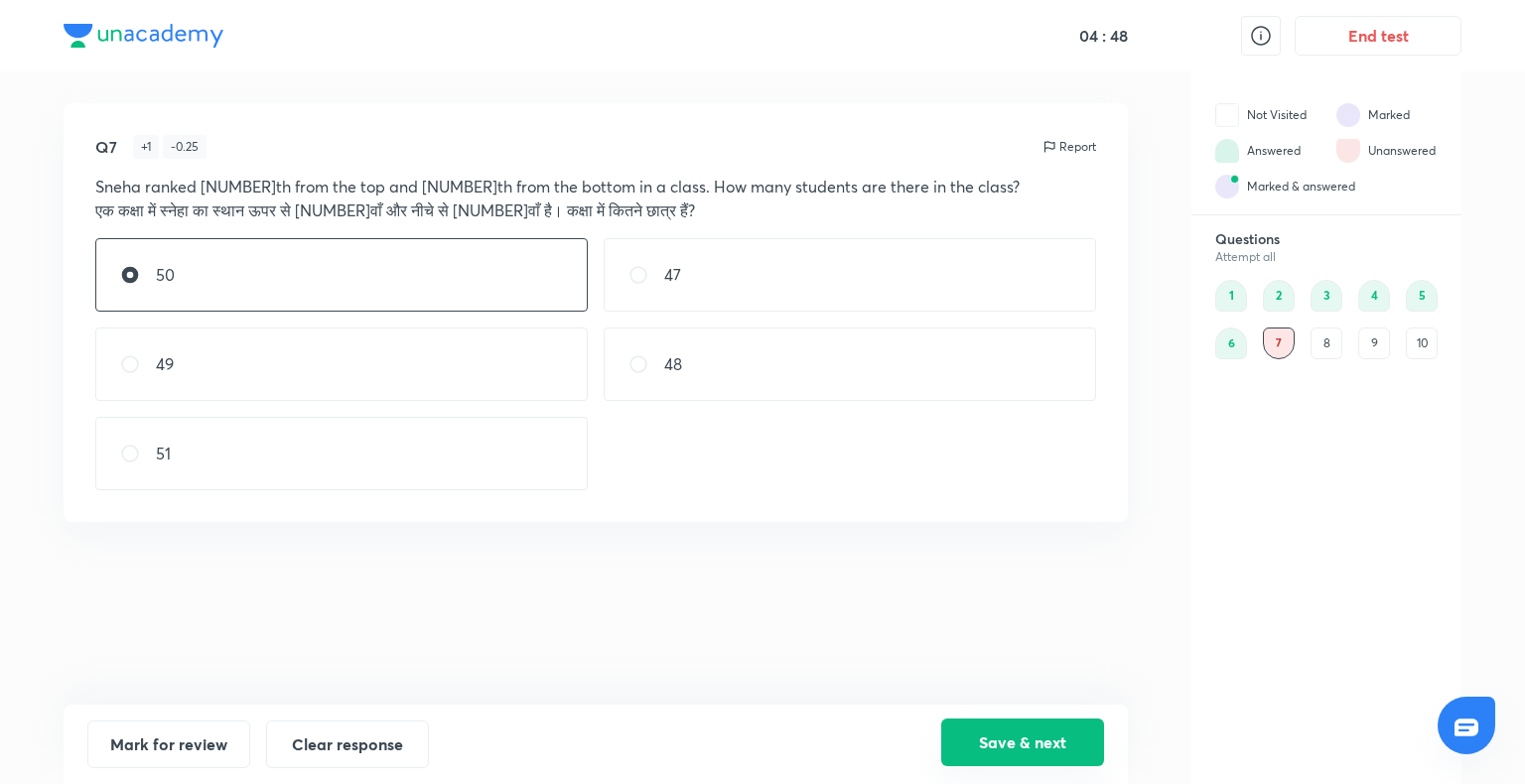 click on "Save & next" at bounding box center (1023, 742) 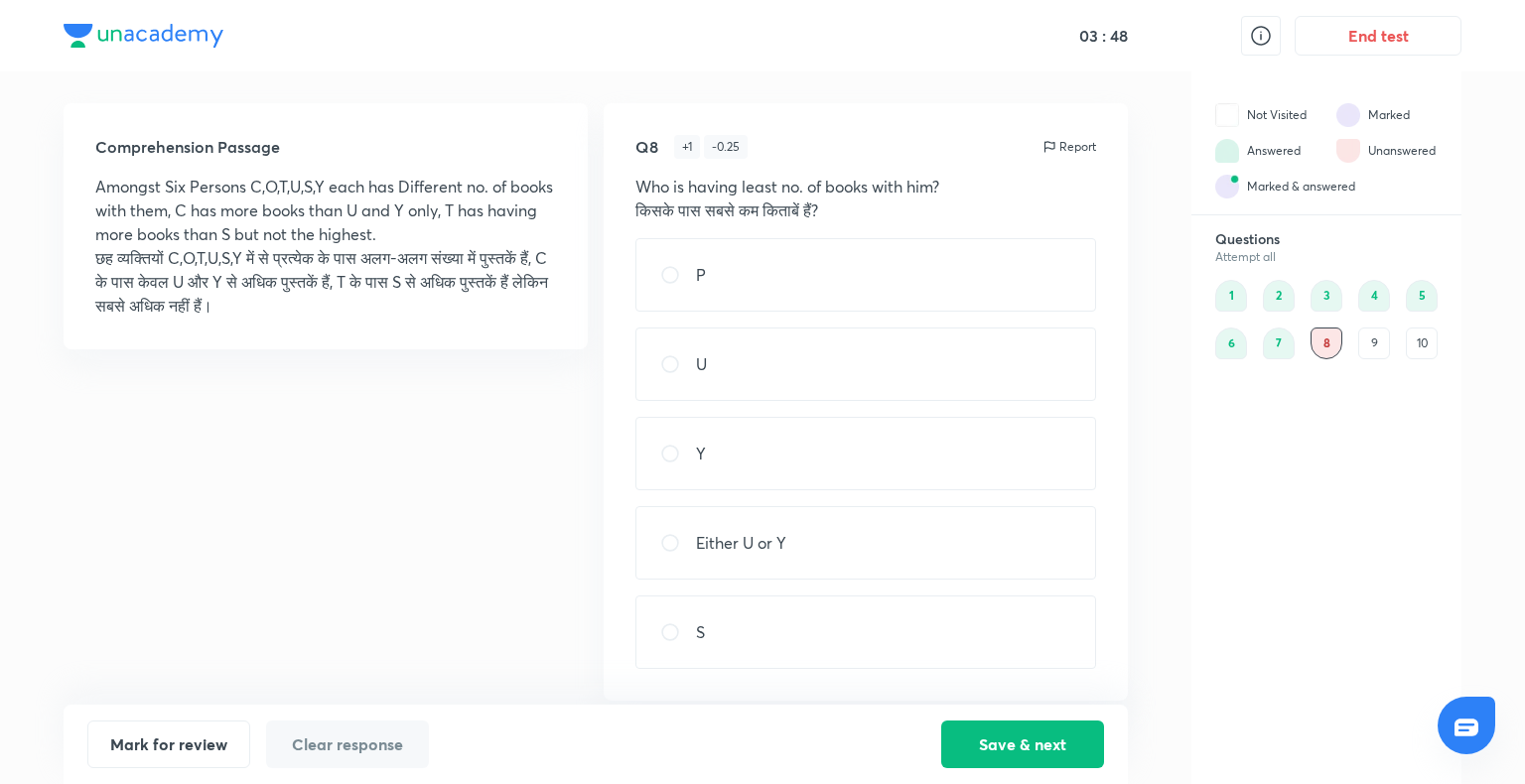 click on "Either U or Y" at bounding box center (866, 543) 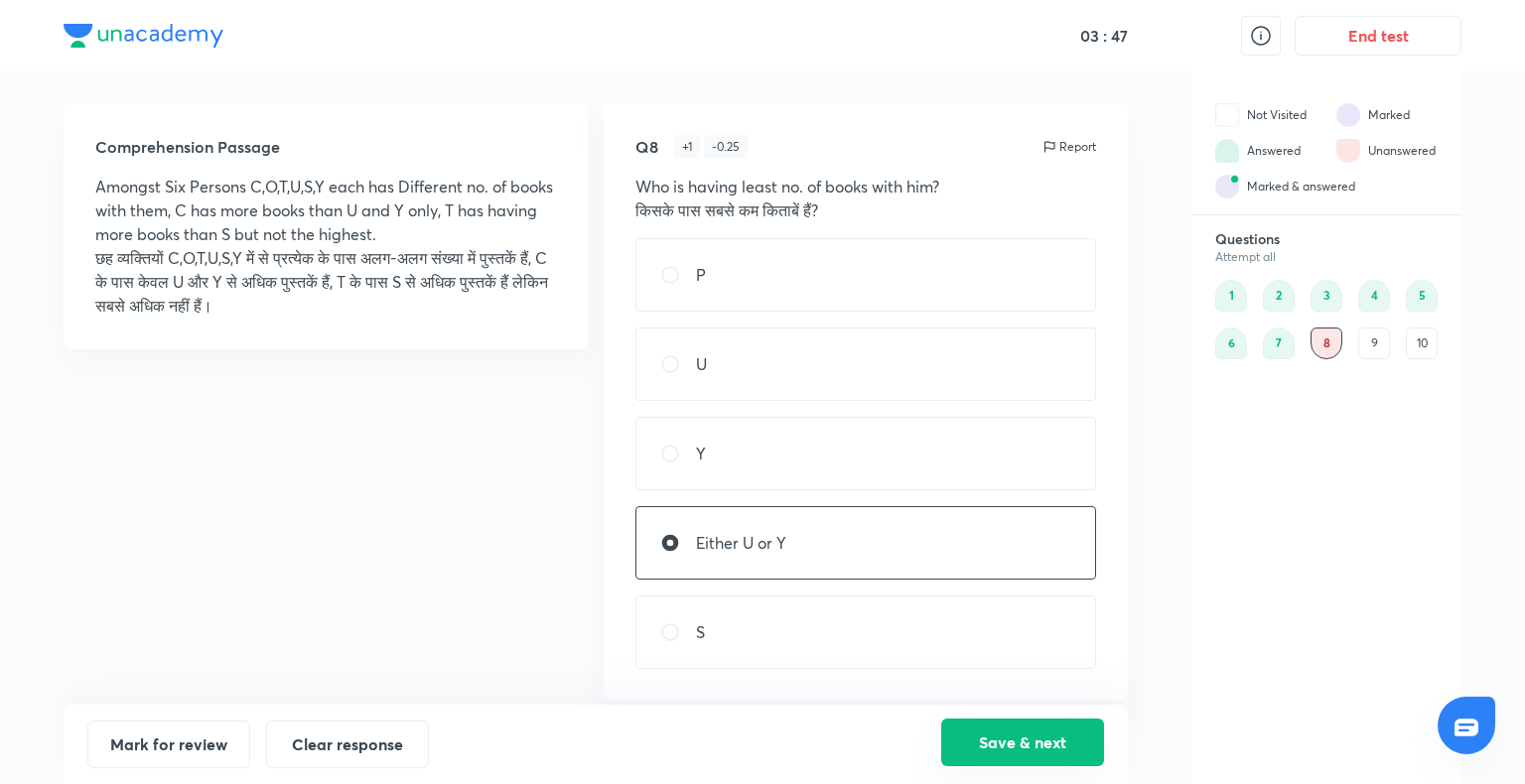 click on "Save & next" at bounding box center [1023, 742] 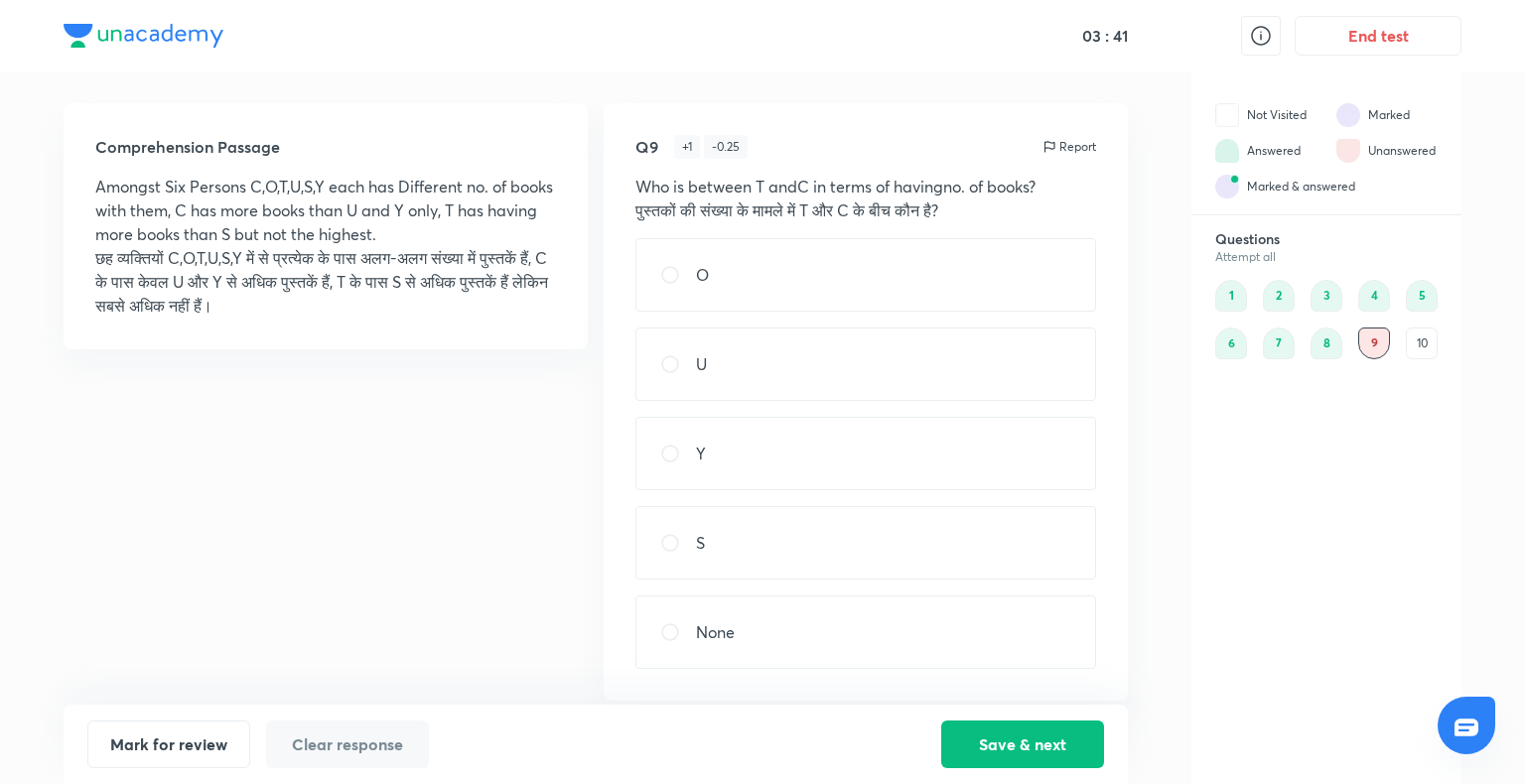 click on "S" at bounding box center (866, 543) 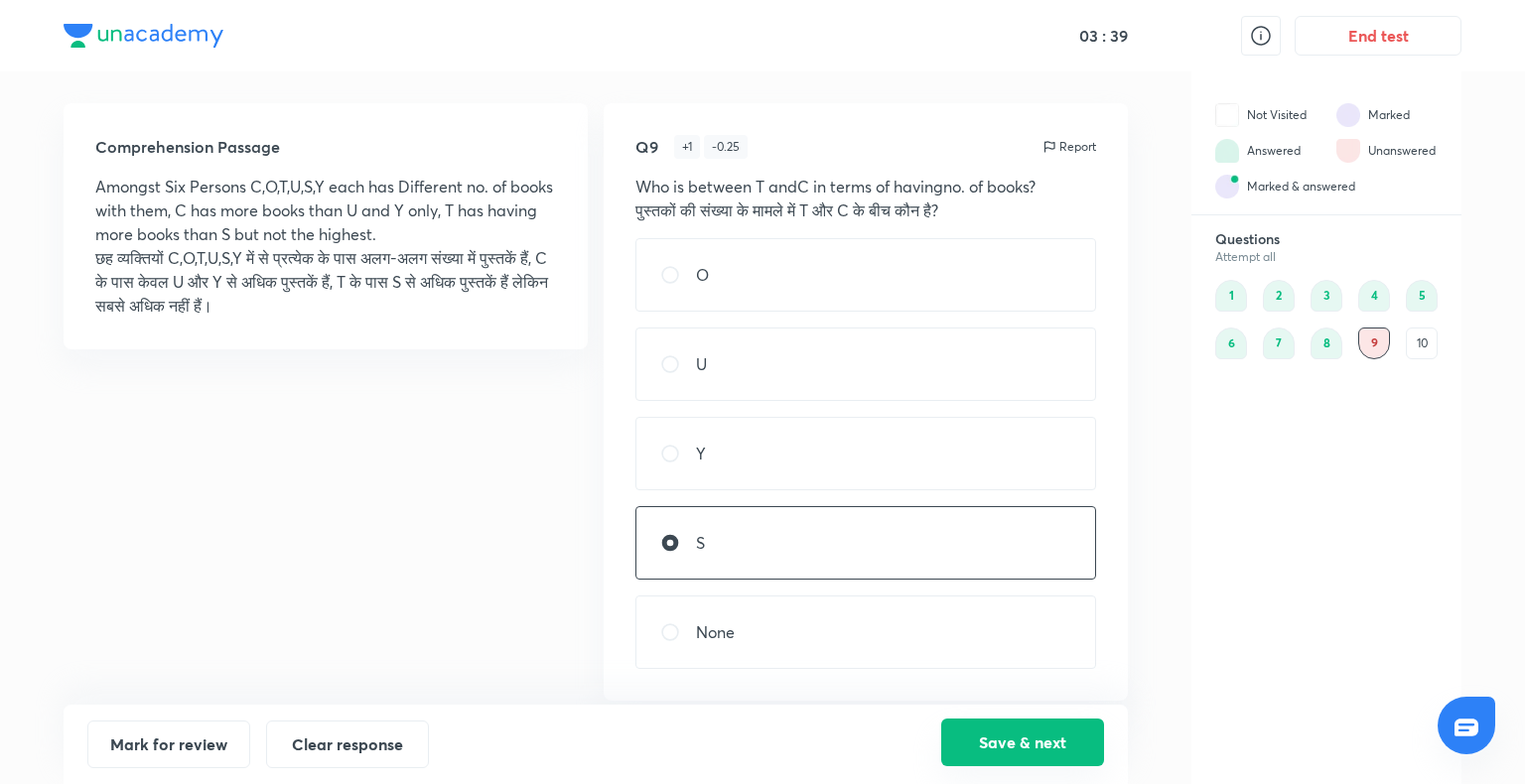 click on "Save & next" at bounding box center [1023, 742] 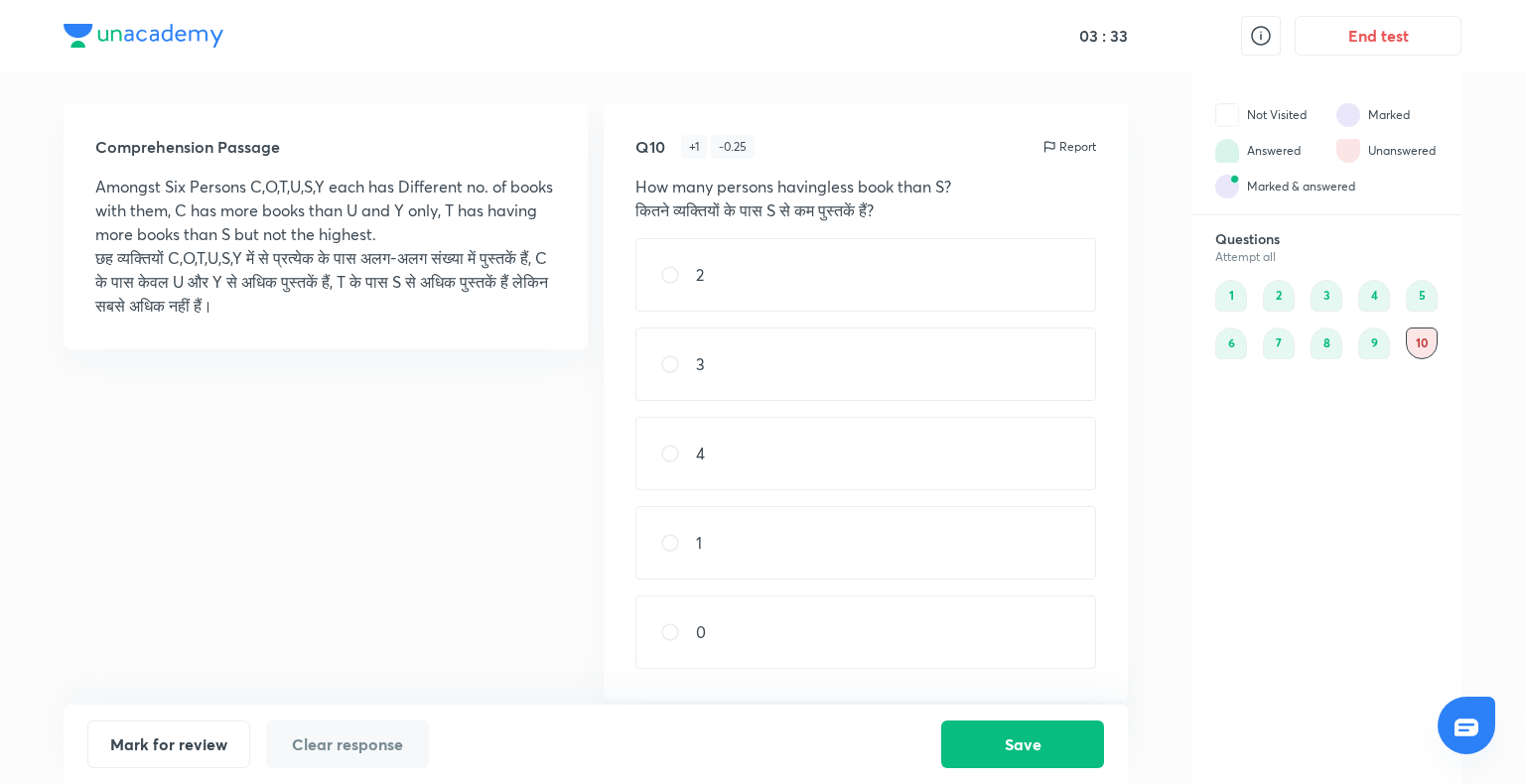 click on "3" at bounding box center (866, 364) 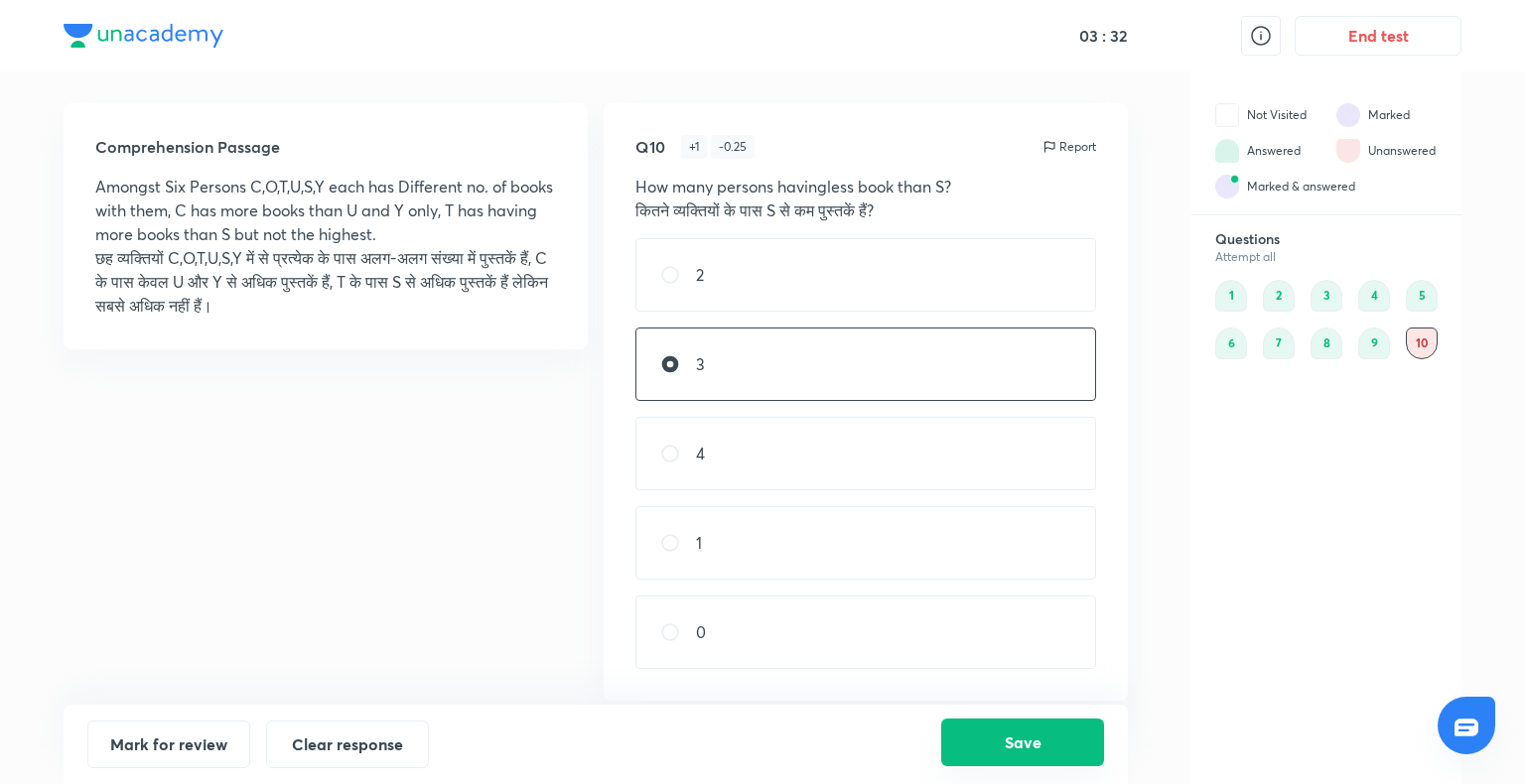 click on "Save" at bounding box center (1023, 742) 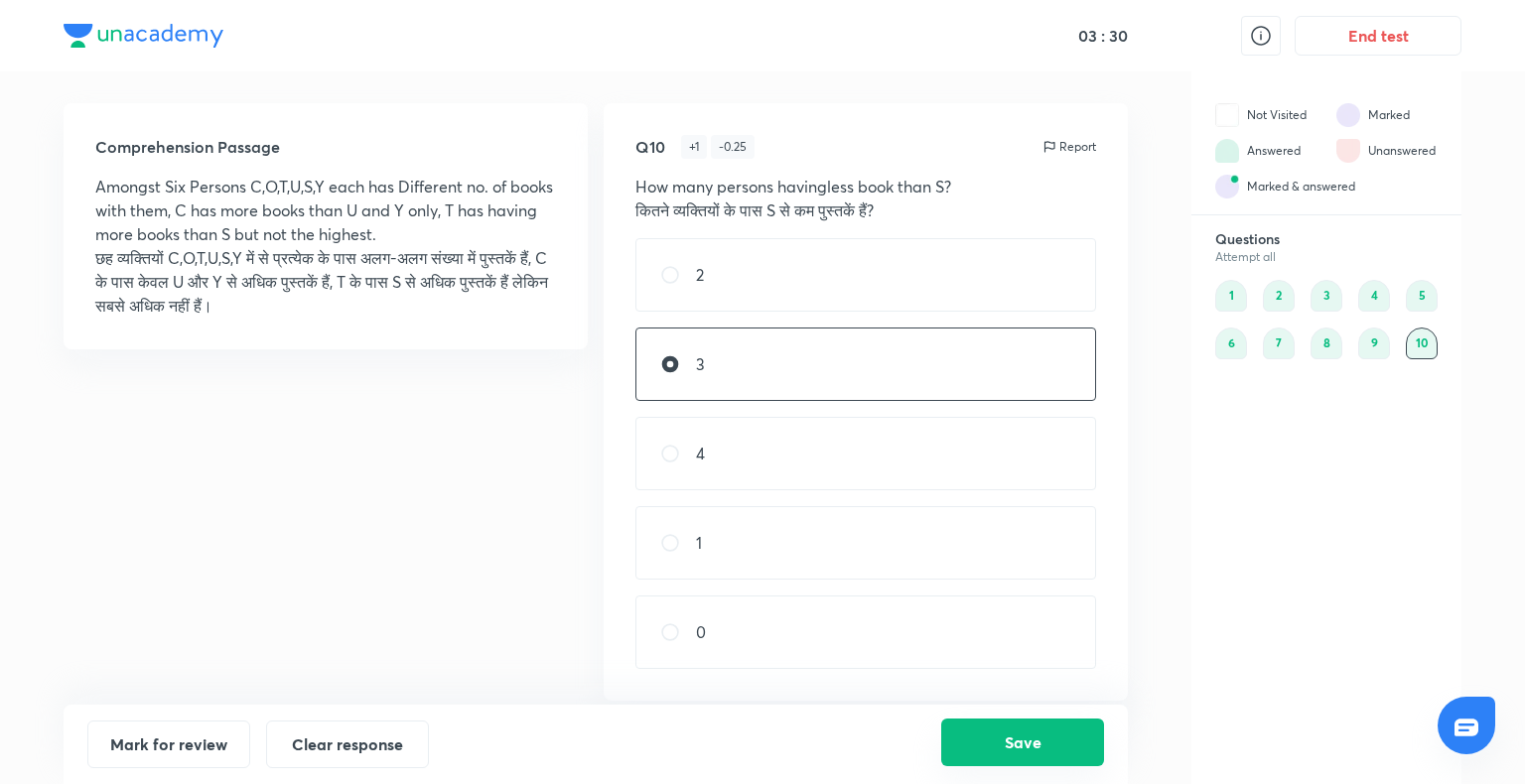 click on "Save" at bounding box center [1023, 742] 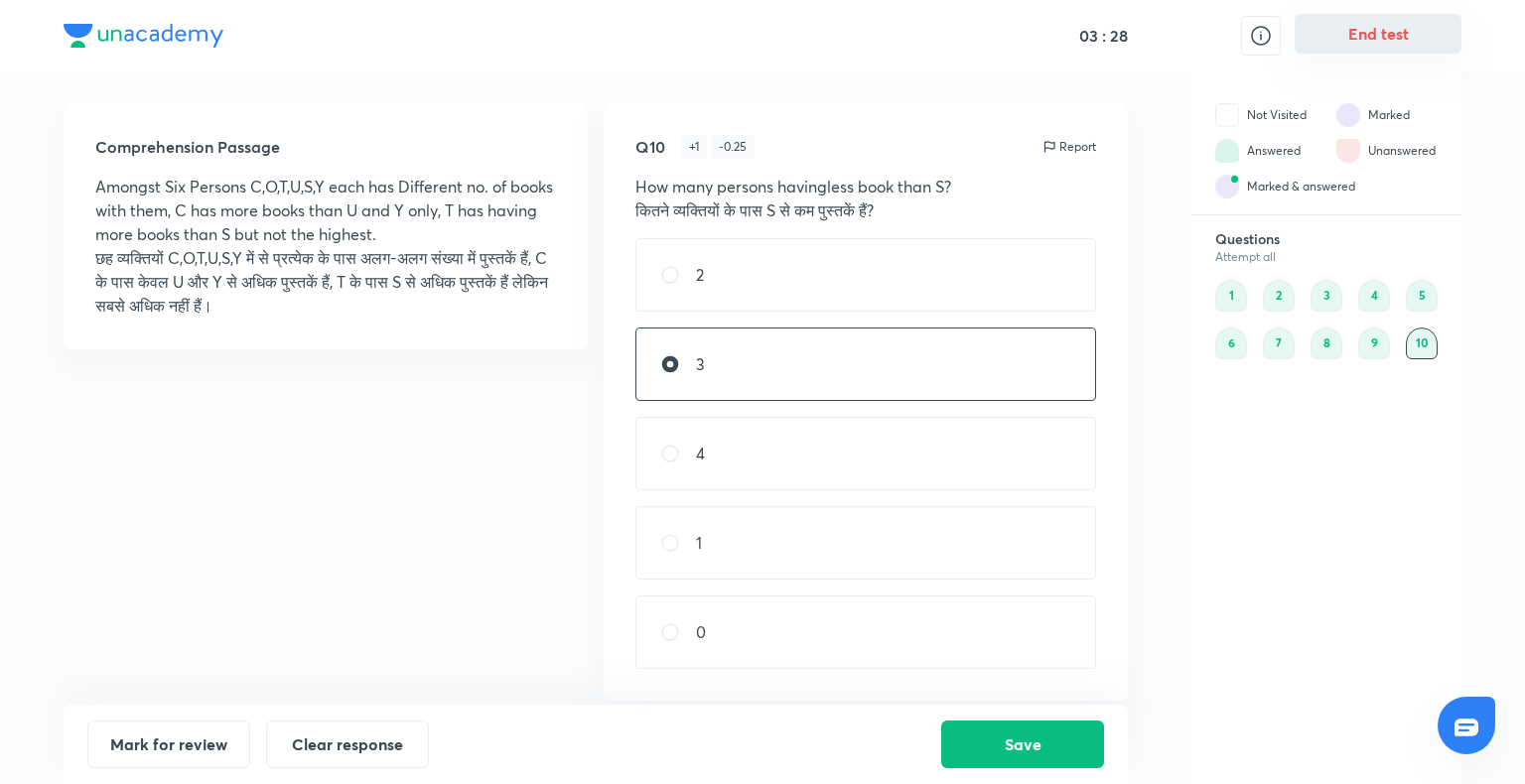 click on "End test" at bounding box center [1378, 34] 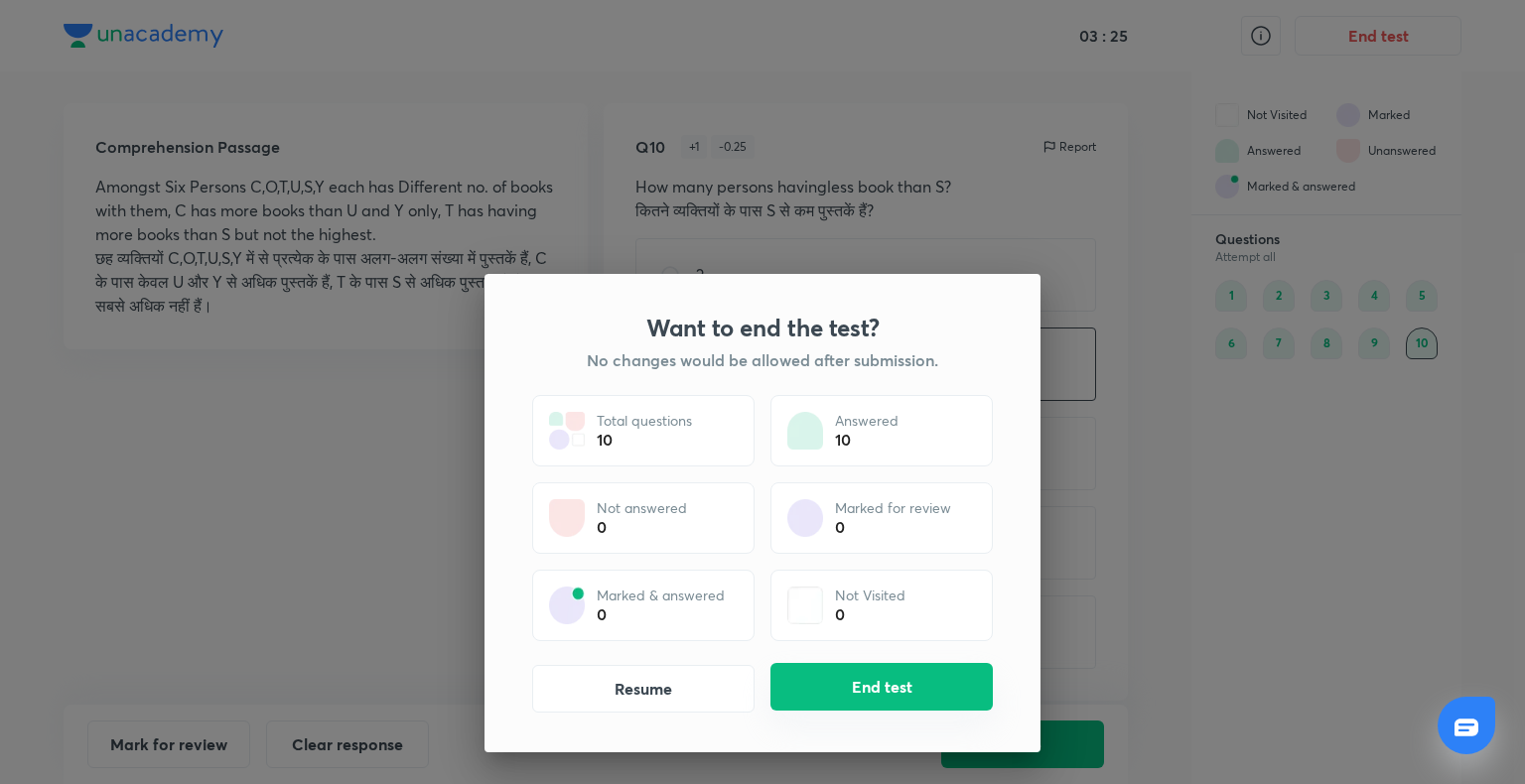 click on "End test" at bounding box center (882, 687) 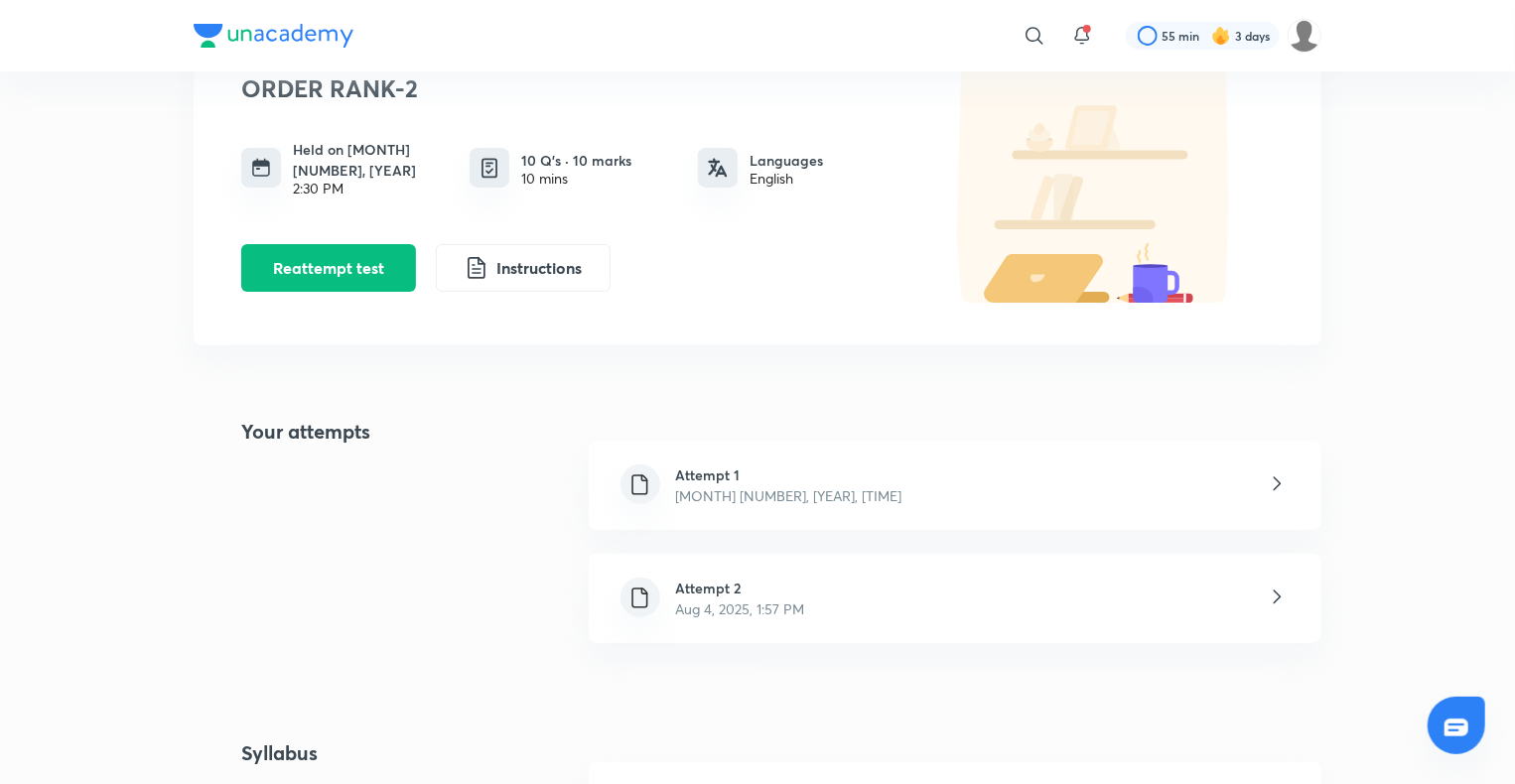 scroll, scrollTop: 153, scrollLeft: 0, axis: vertical 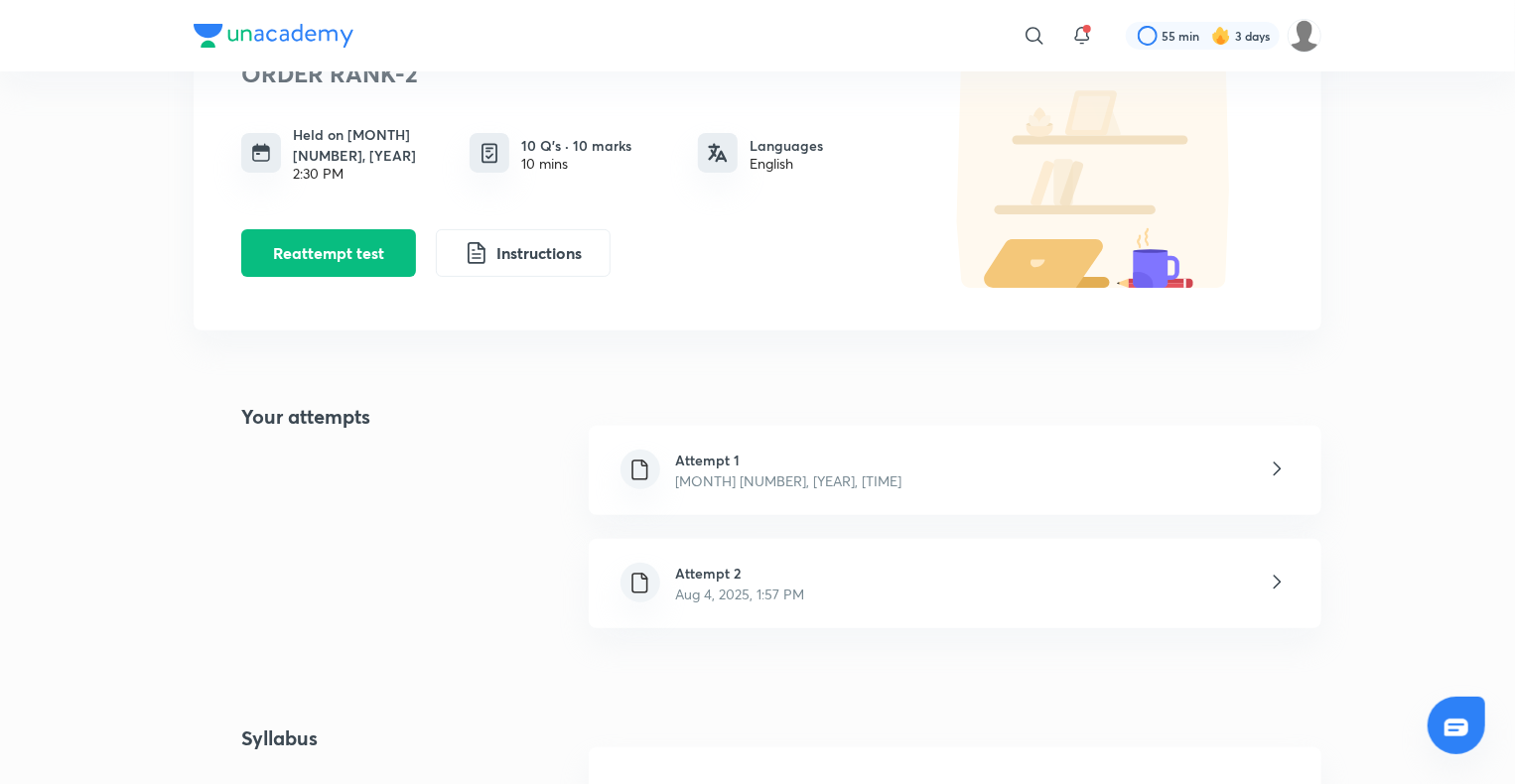 click on "Attempt [NUMBER] [MONTH] [YEAR], [TIME]" at bounding box center (955, 584) 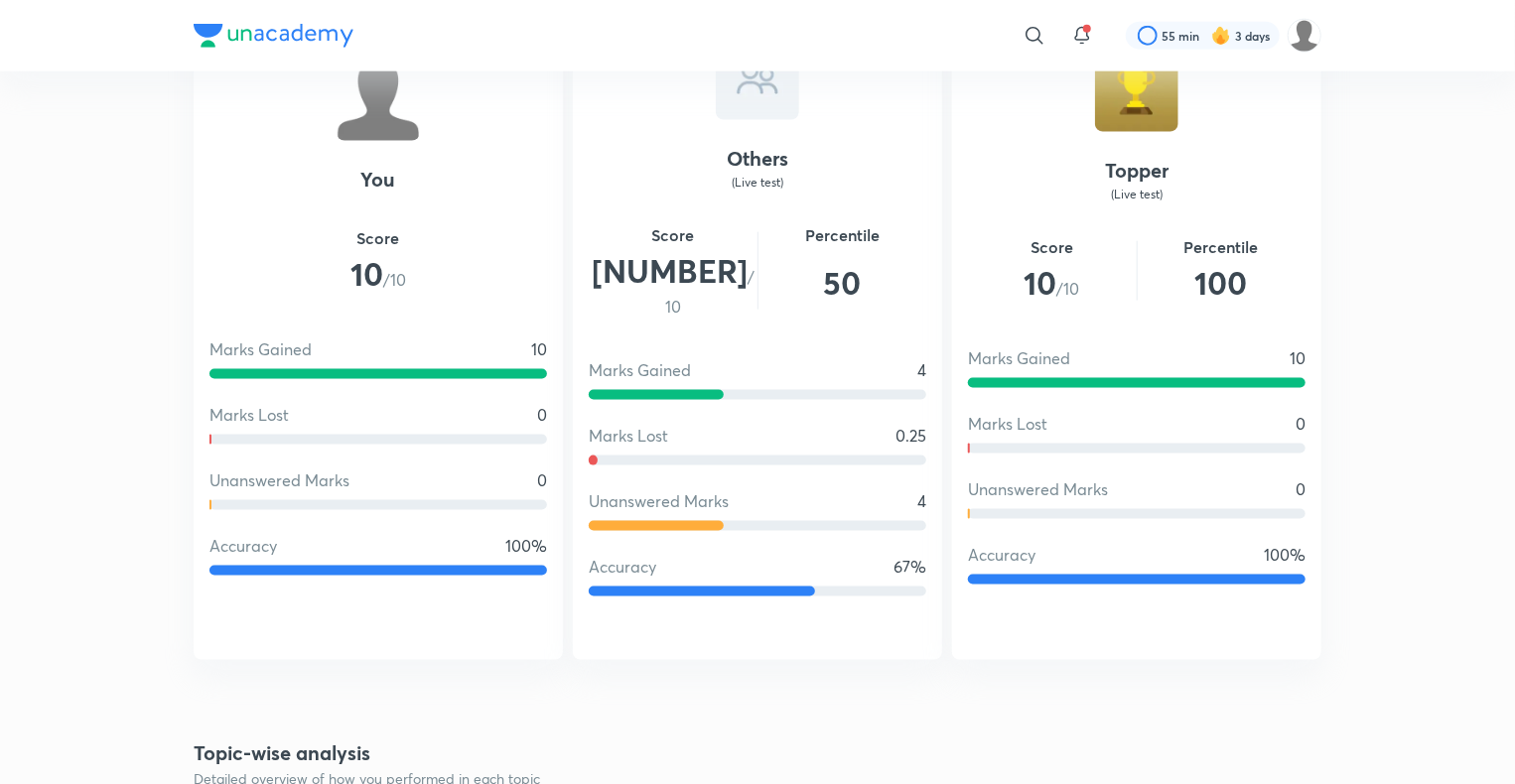 scroll, scrollTop: 1201, scrollLeft: 0, axis: vertical 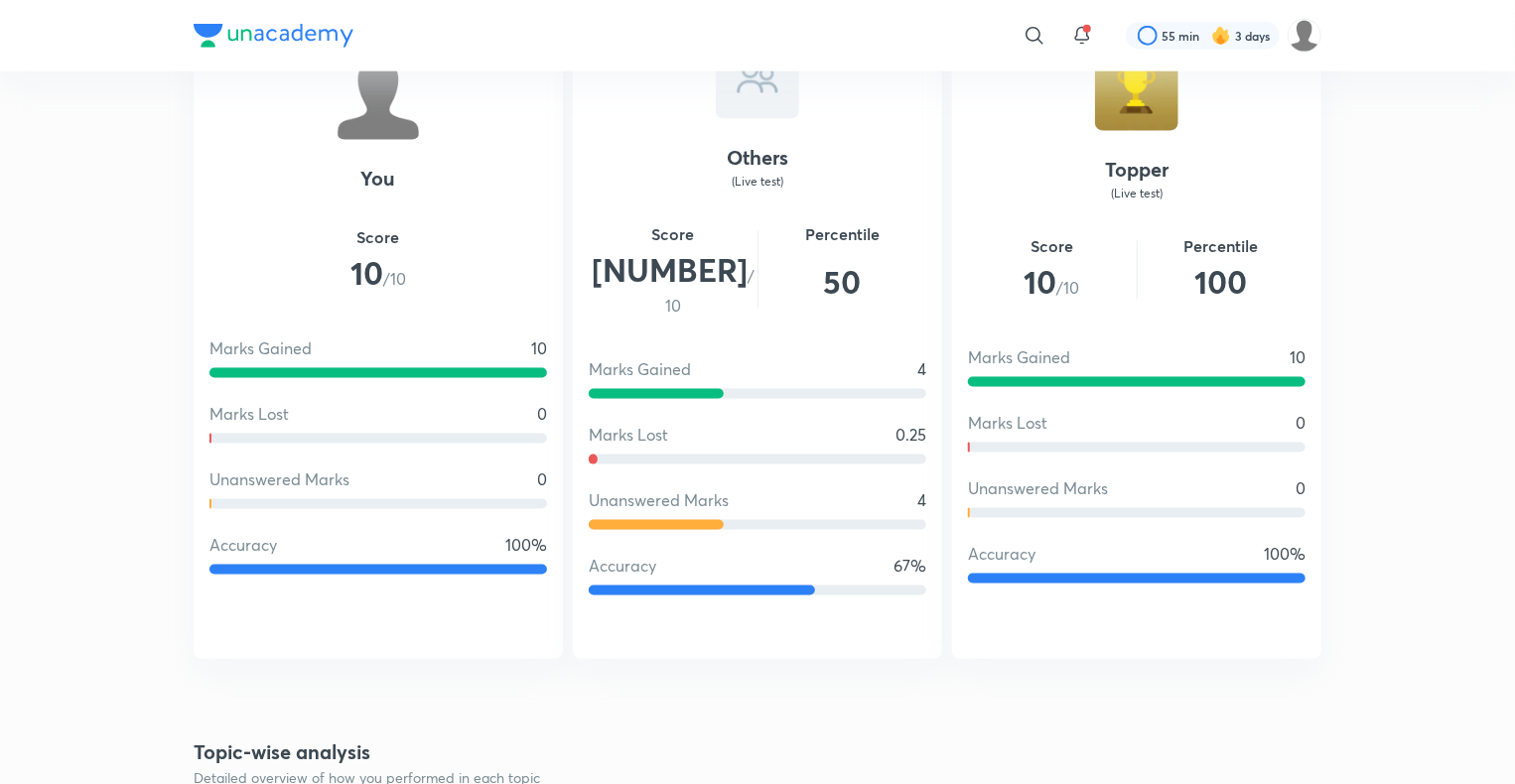 click on "Score" at bounding box center (1052, 246) 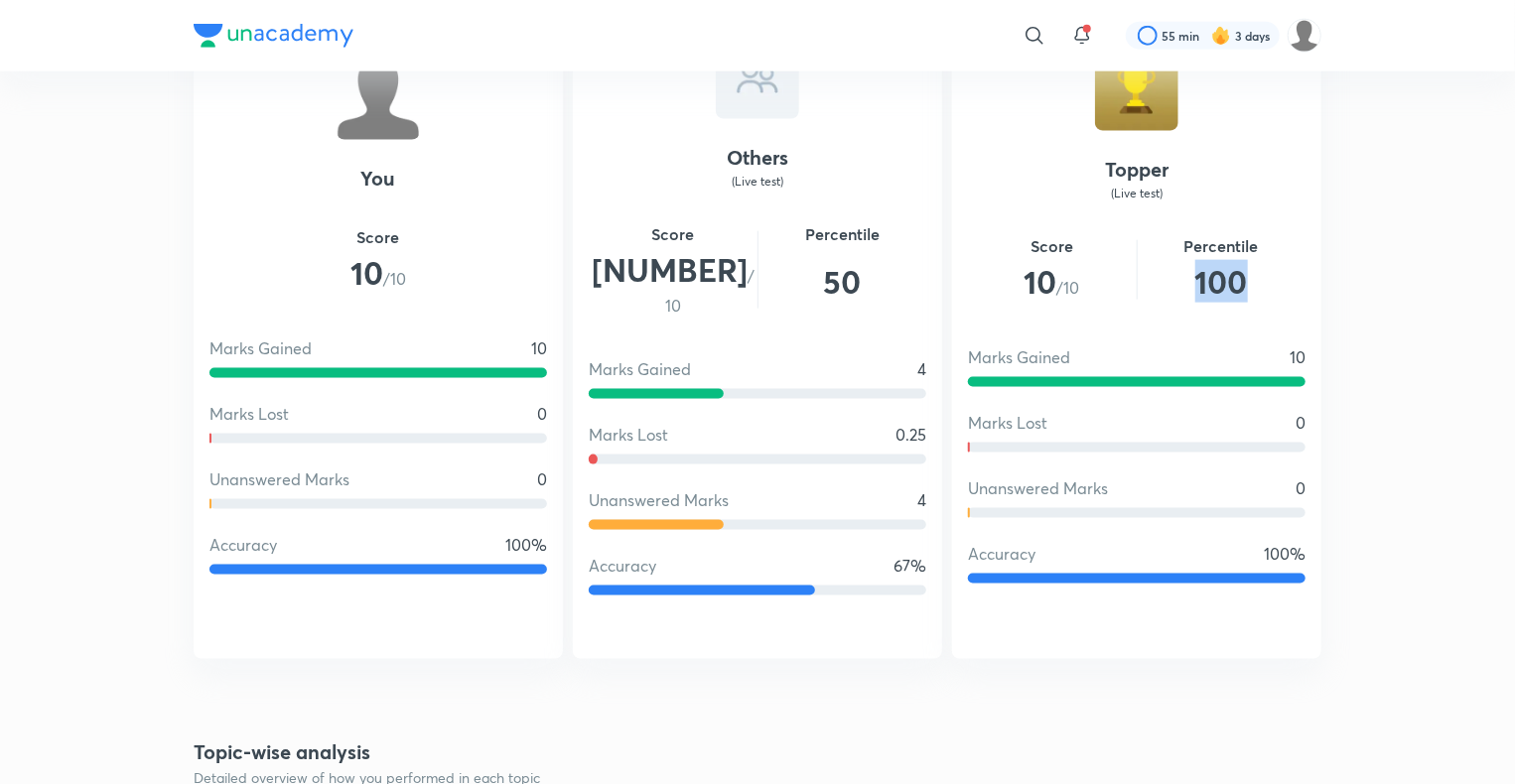 click on "100" at bounding box center (1222, 282) 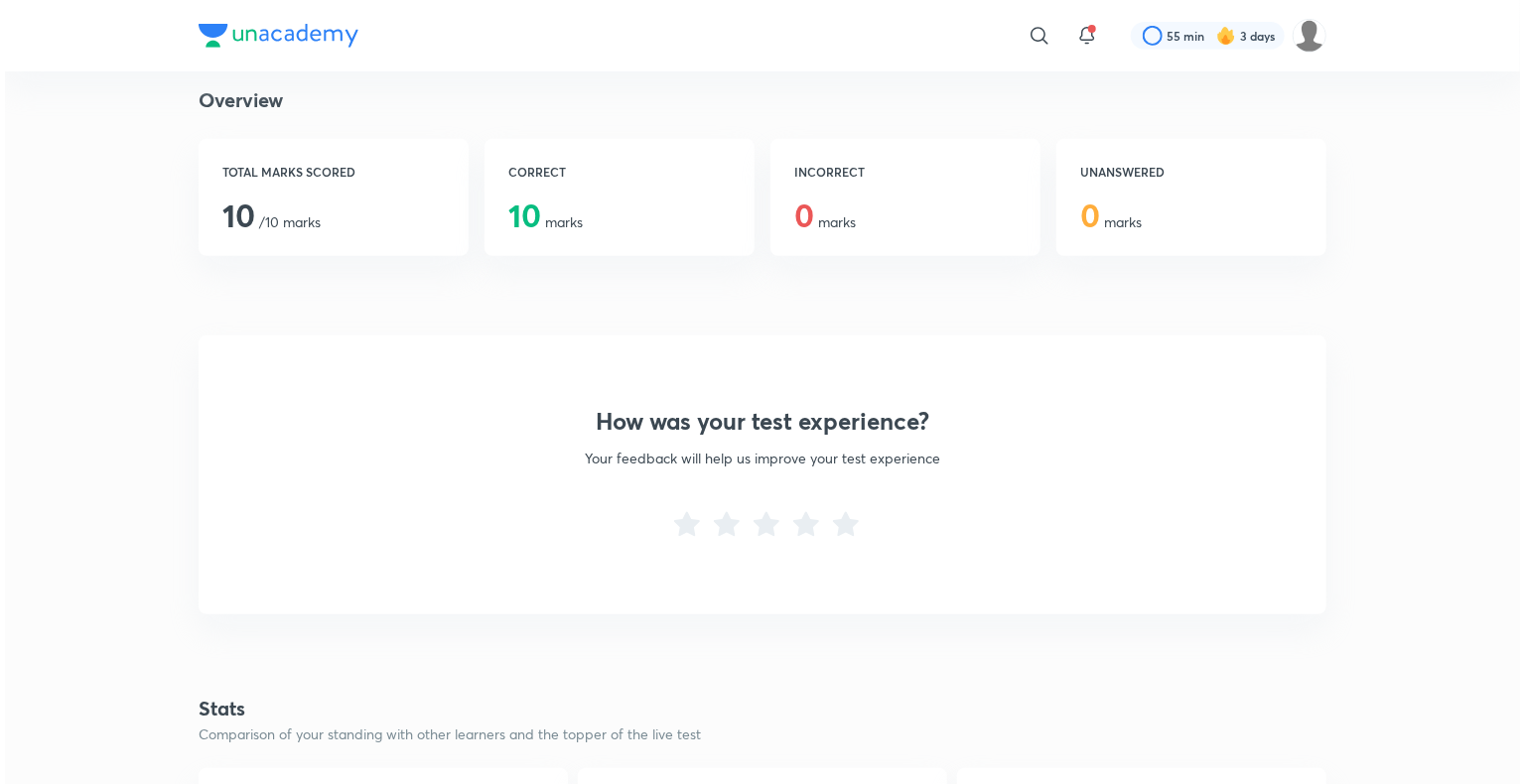 scroll, scrollTop: 0, scrollLeft: 0, axis: both 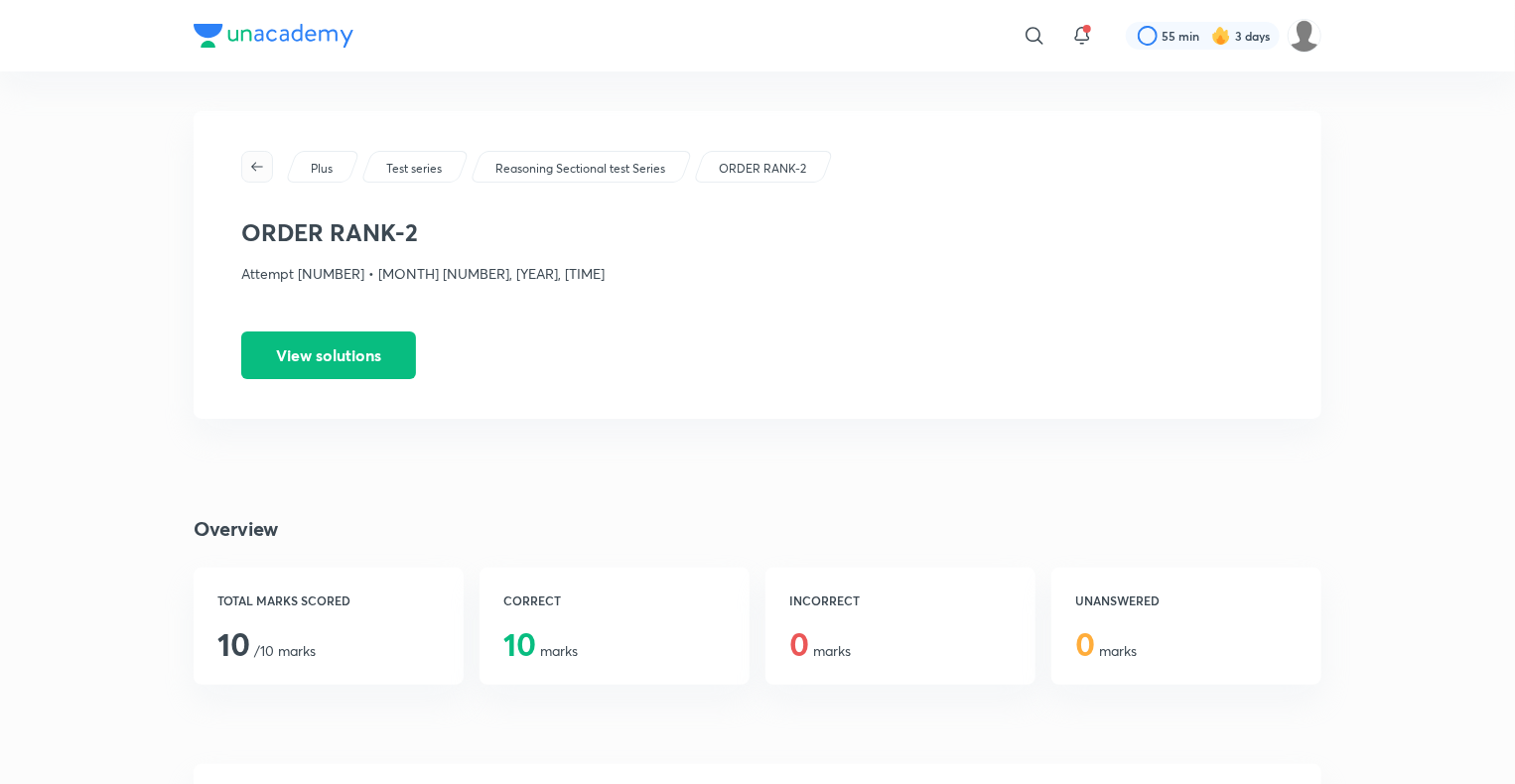 click at bounding box center (257, 167) 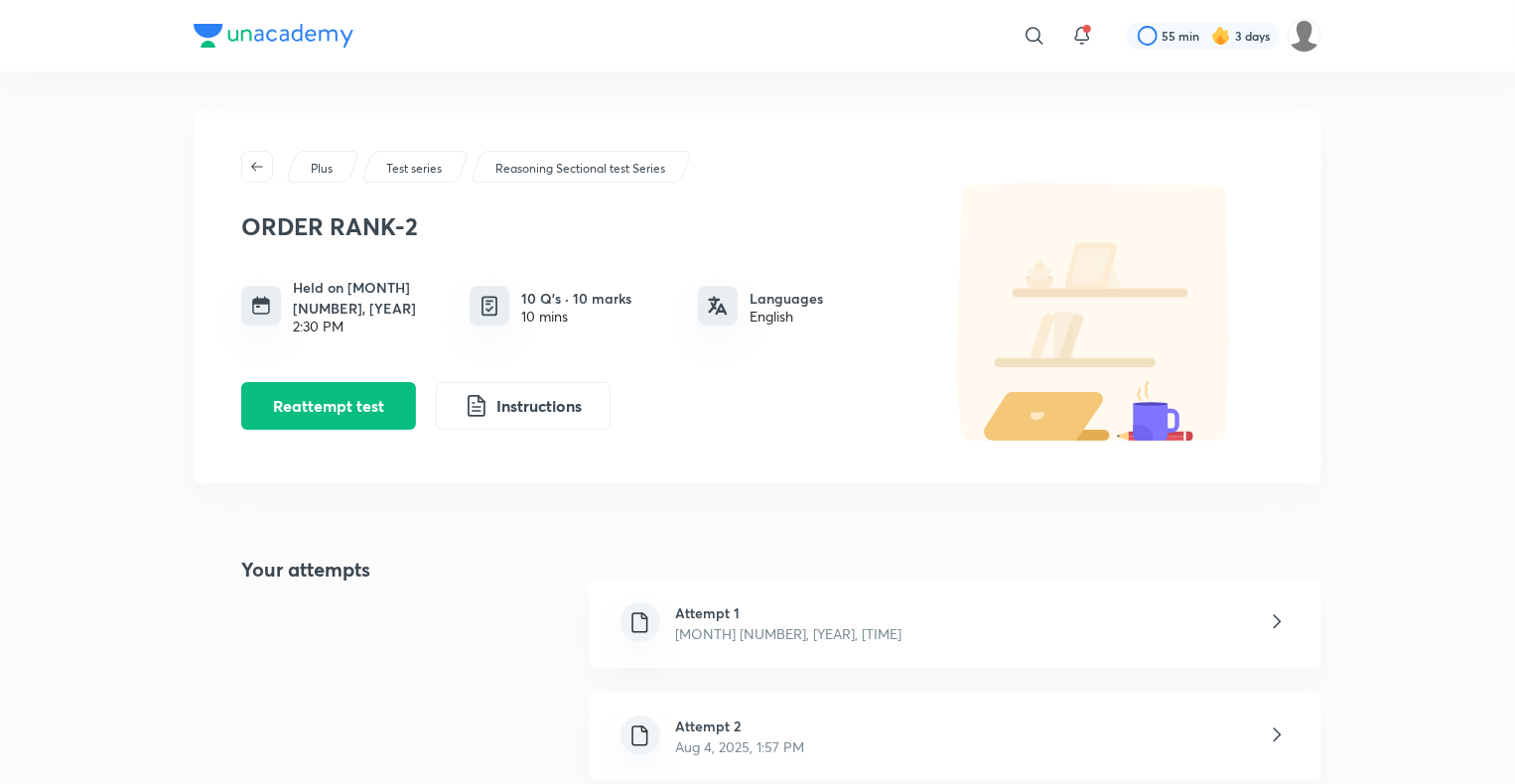 click at bounding box center (257, 167) 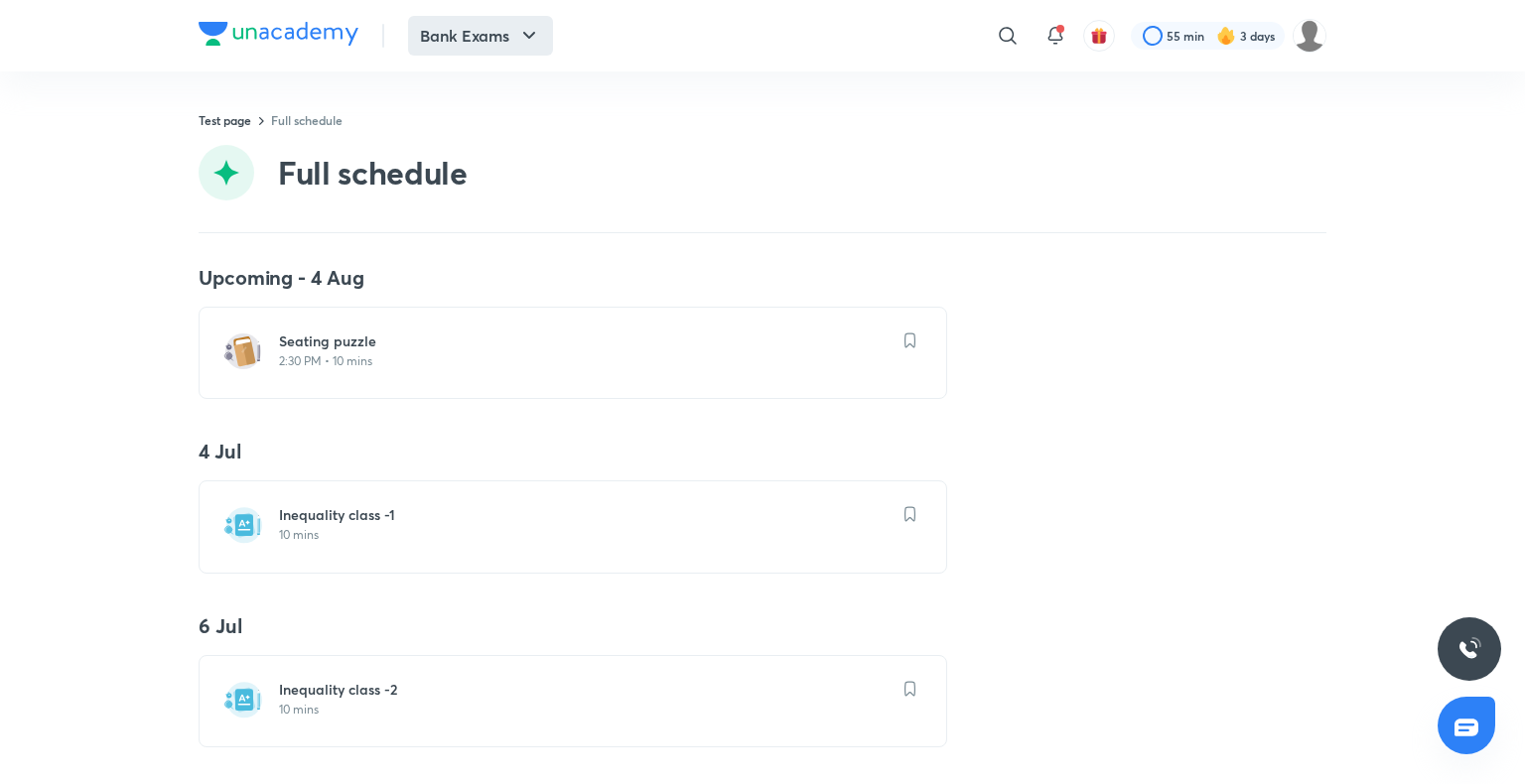 click on "Bank Exams" at bounding box center [481, 36] 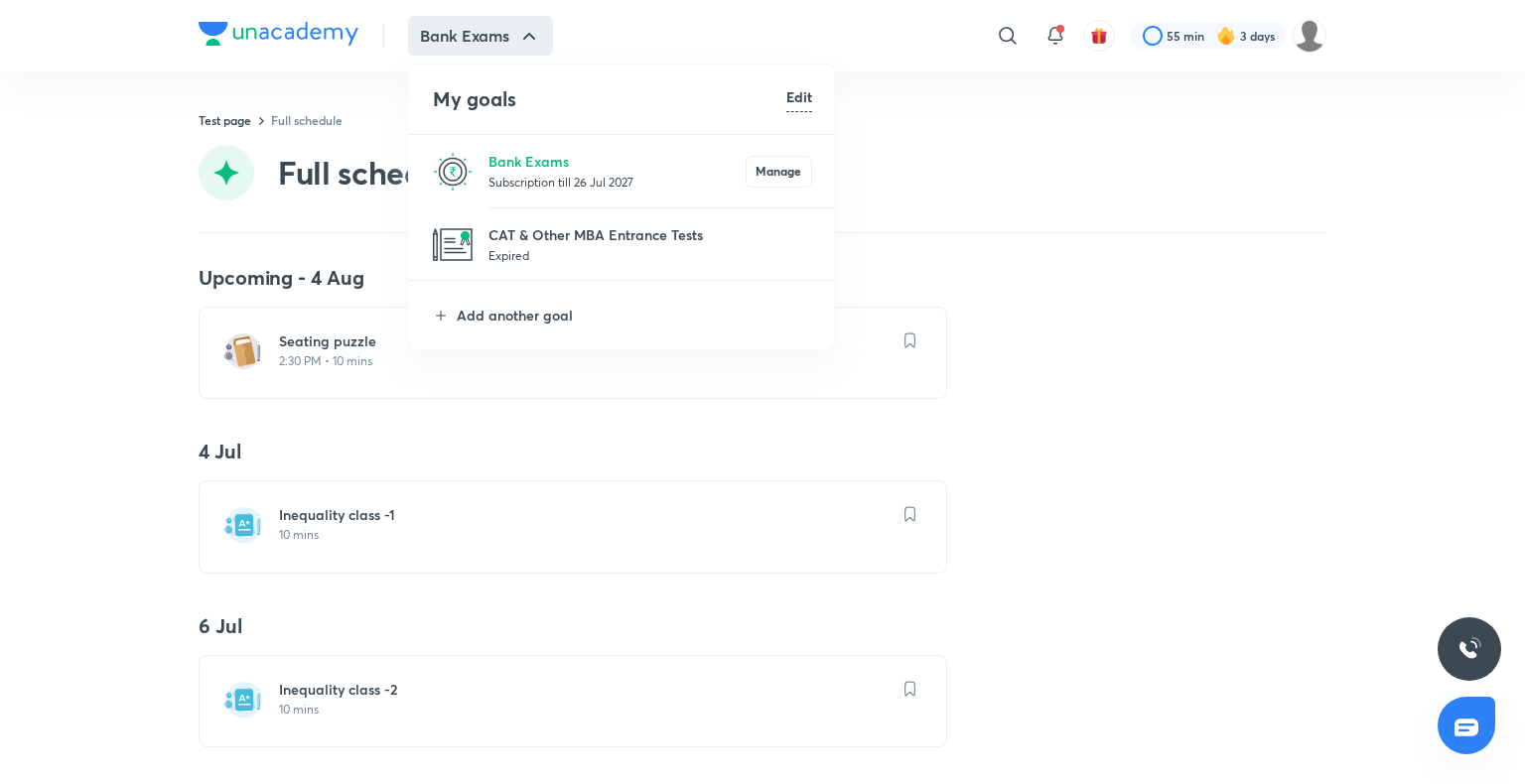 click on "Bank Exams Subscription till [DATE] Manage" at bounding box center [623, 171] 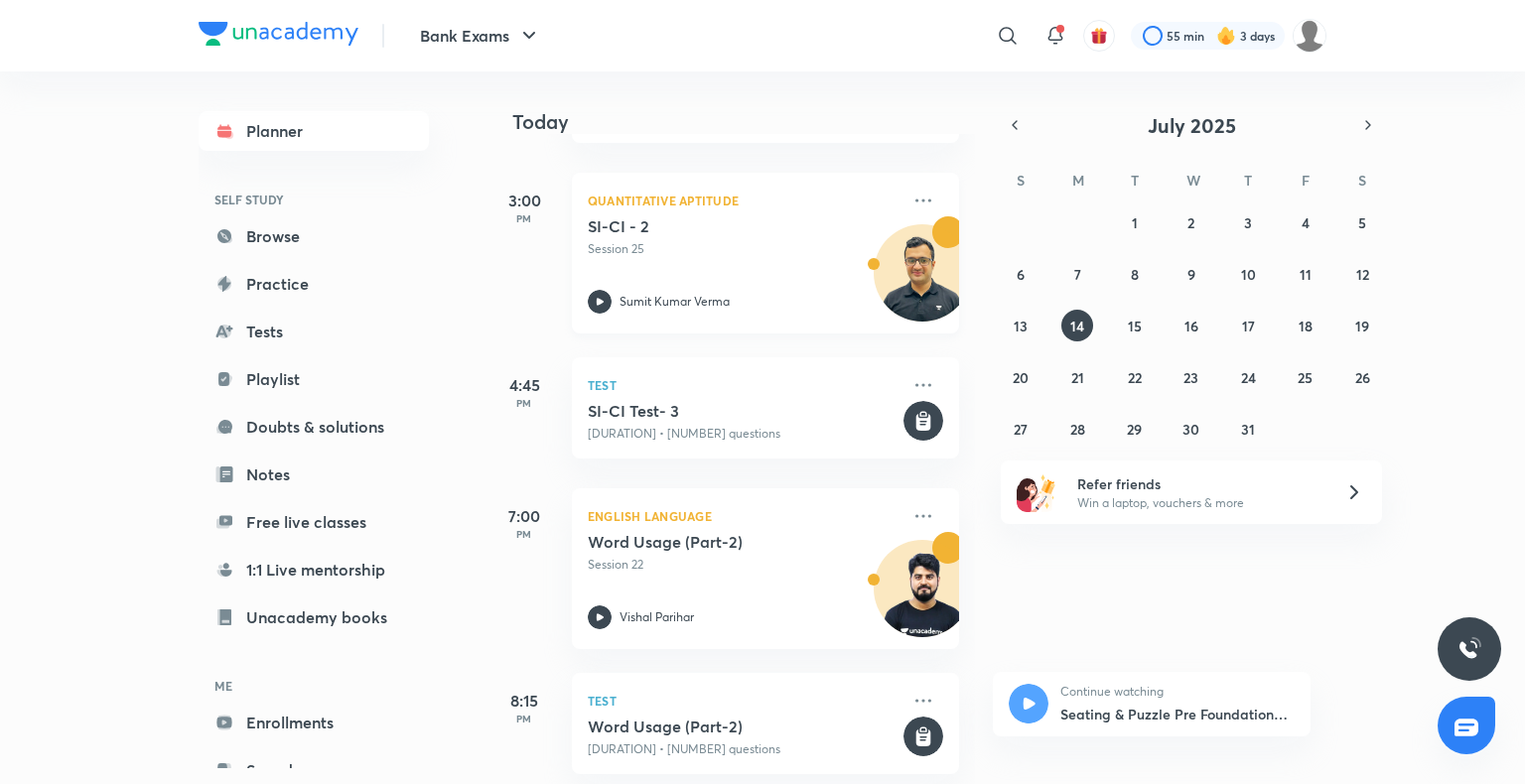 scroll, scrollTop: 610, scrollLeft: 0, axis: vertical 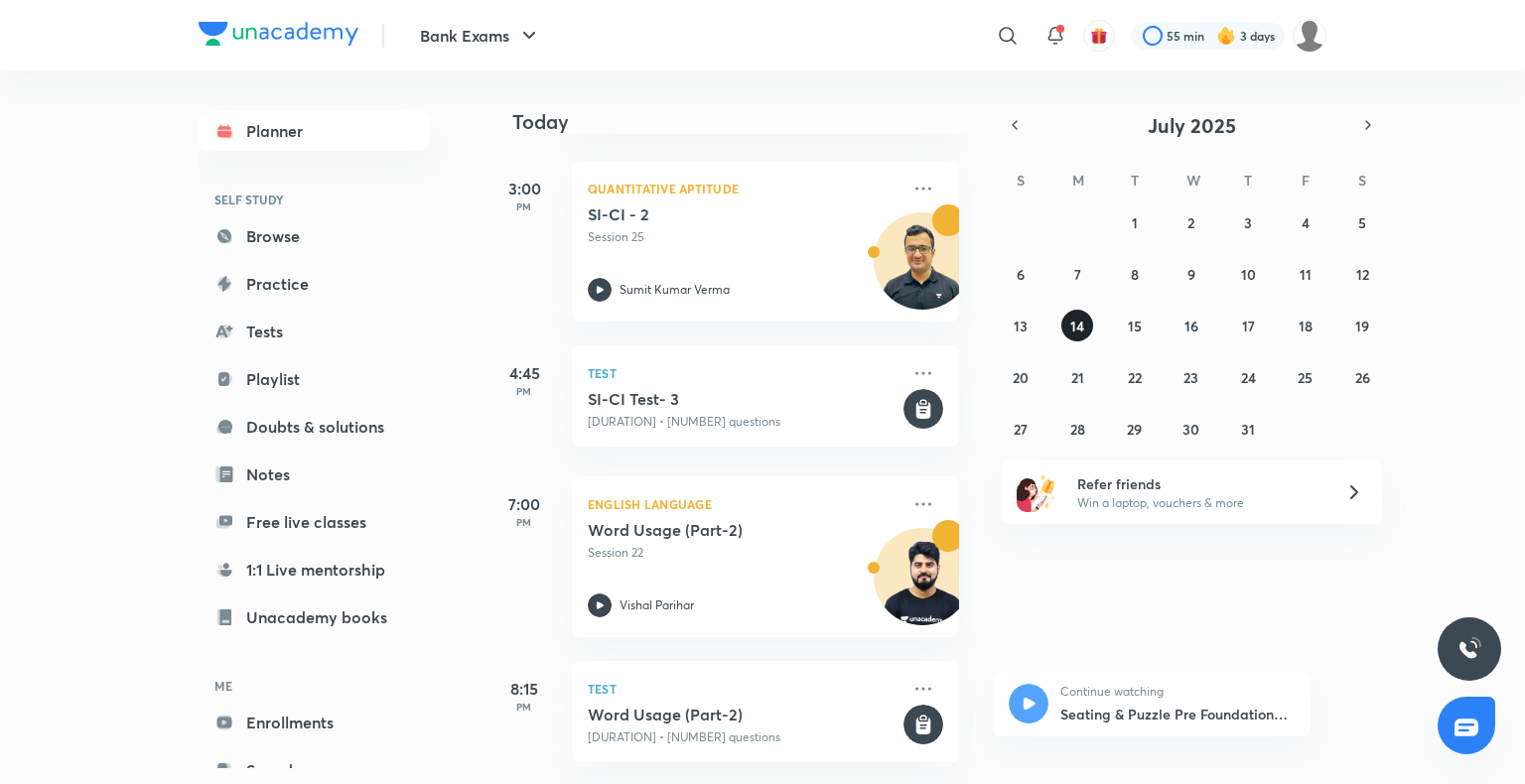 click on "14" at bounding box center (1077, 326) 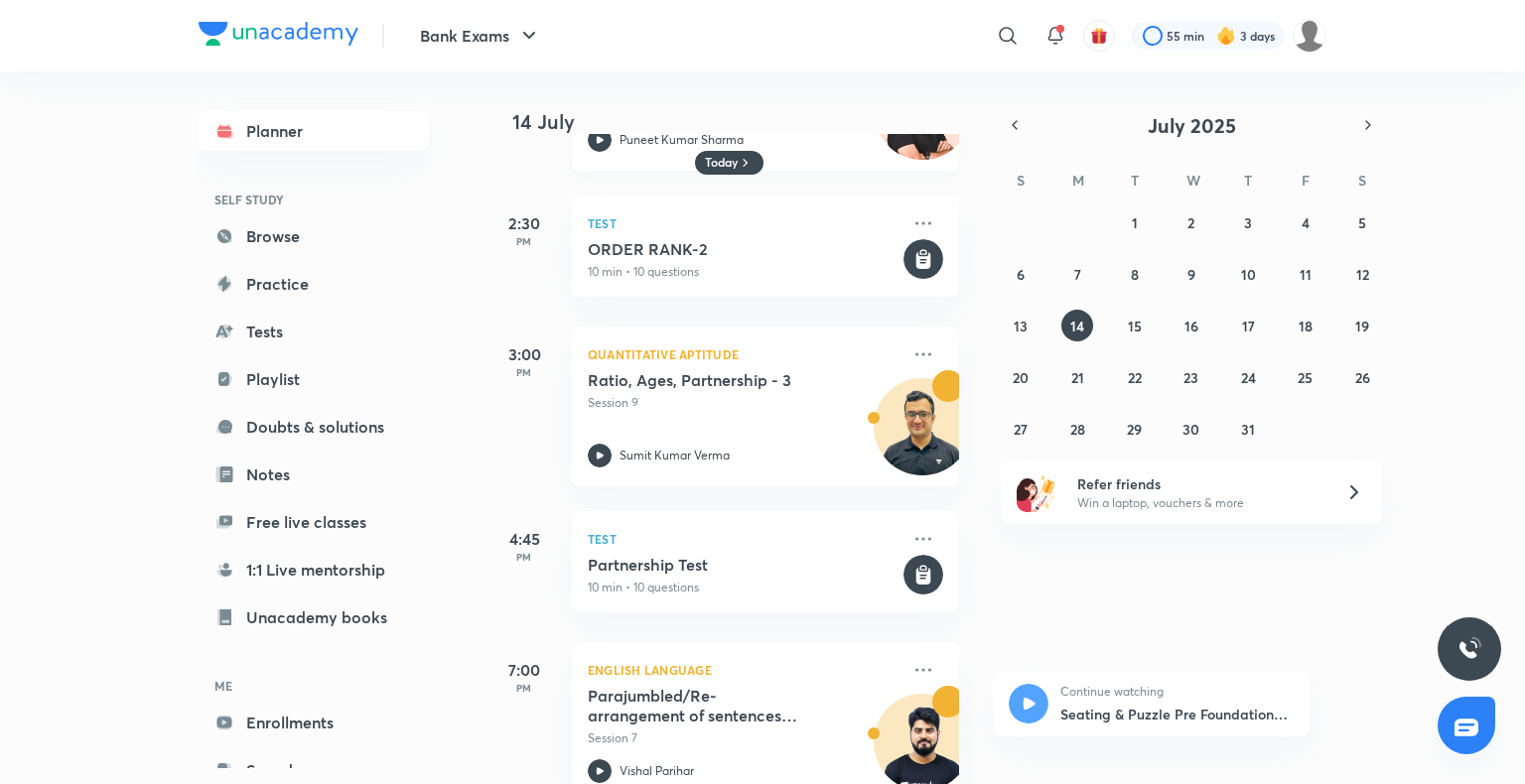 scroll, scrollTop: 512, scrollLeft: 0, axis: vertical 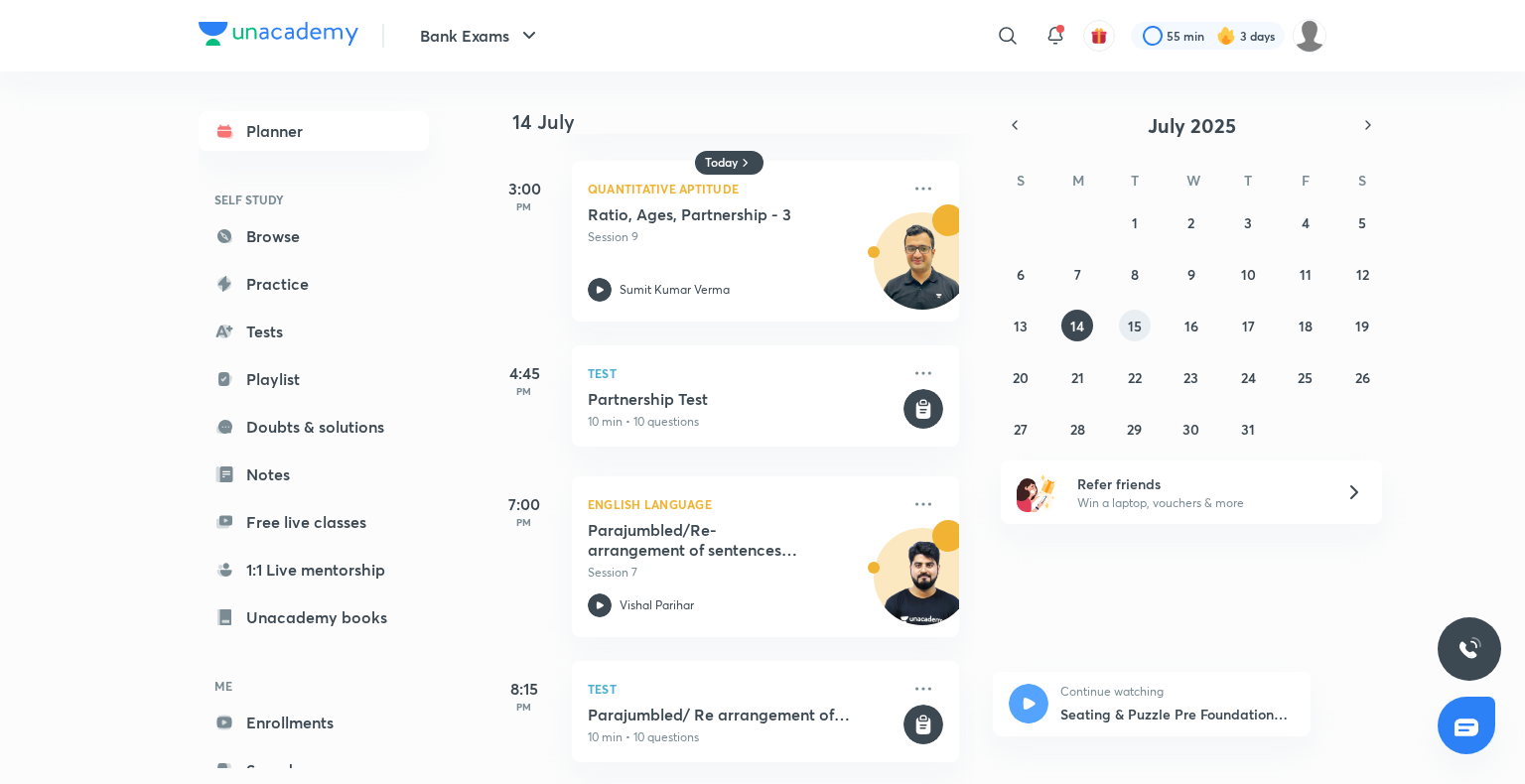 click on "15" at bounding box center (1135, 326) 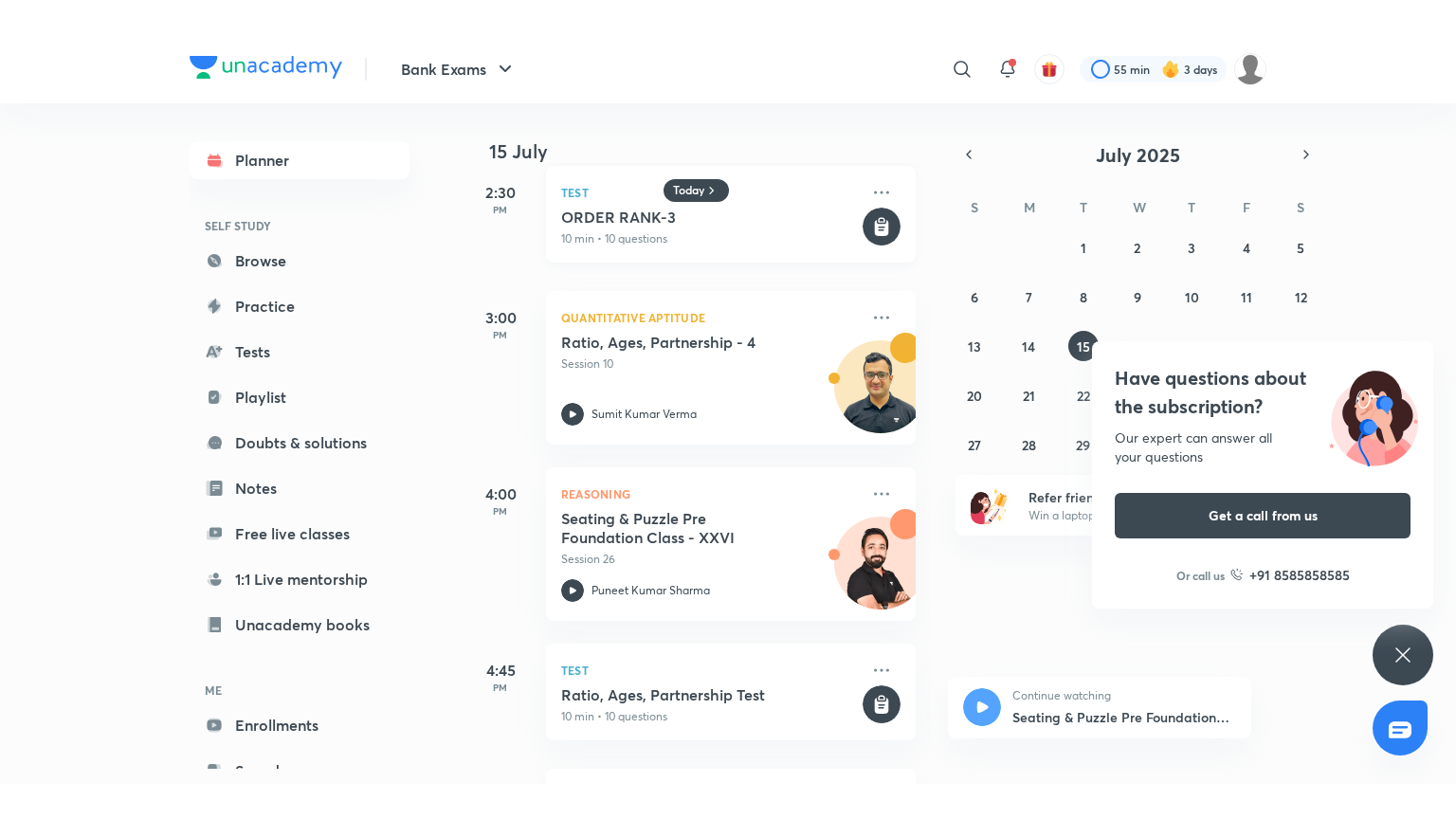 scroll, scrollTop: 0, scrollLeft: 0, axis: both 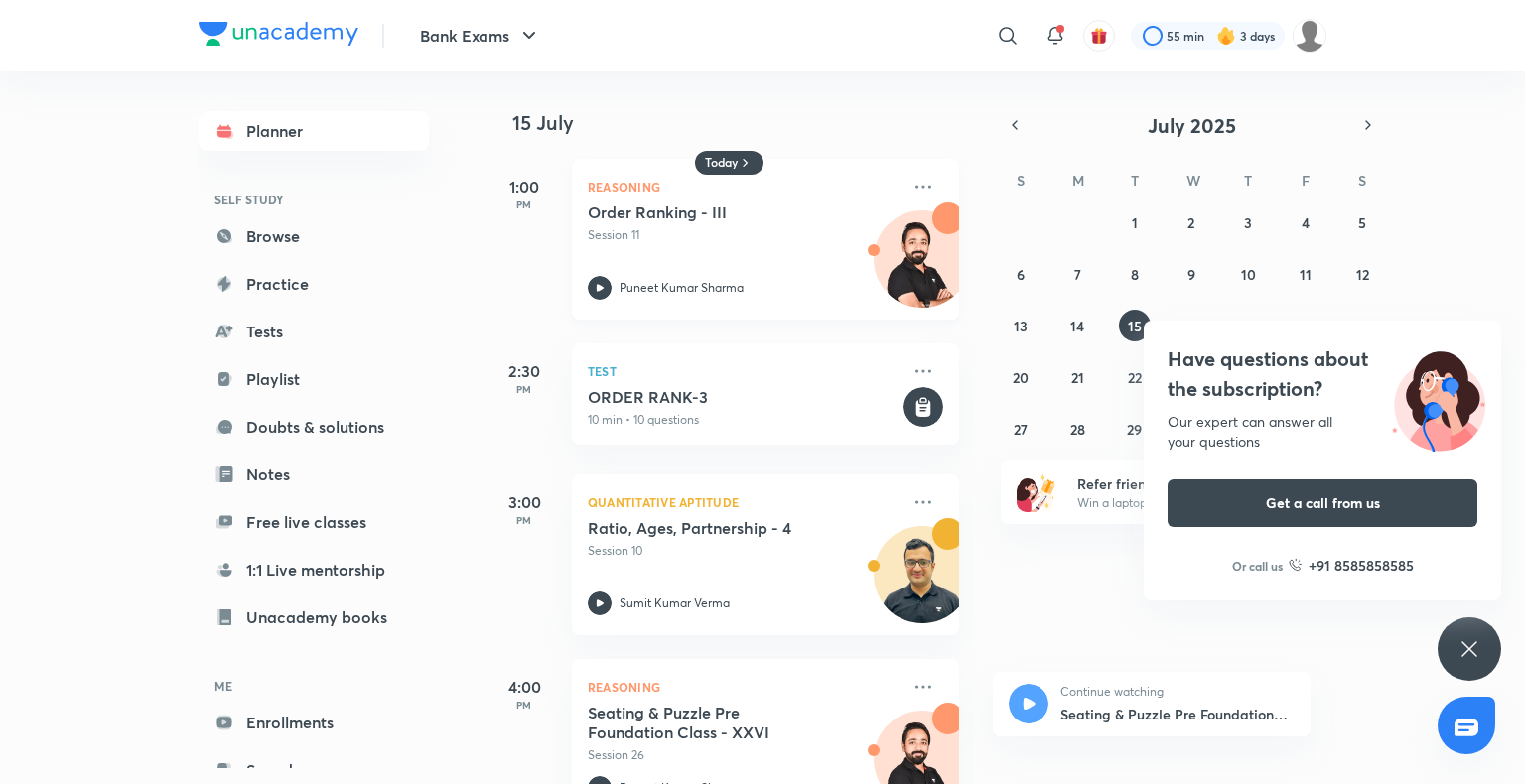 click on "Session 11" at bounding box center [744, 235] 